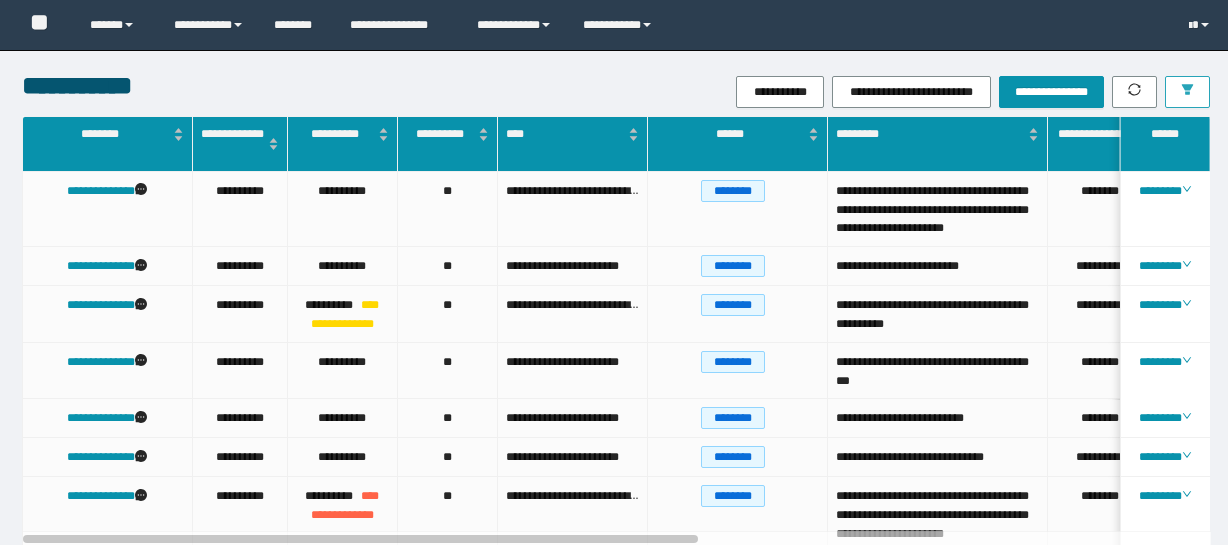 scroll, scrollTop: 0, scrollLeft: 0, axis: both 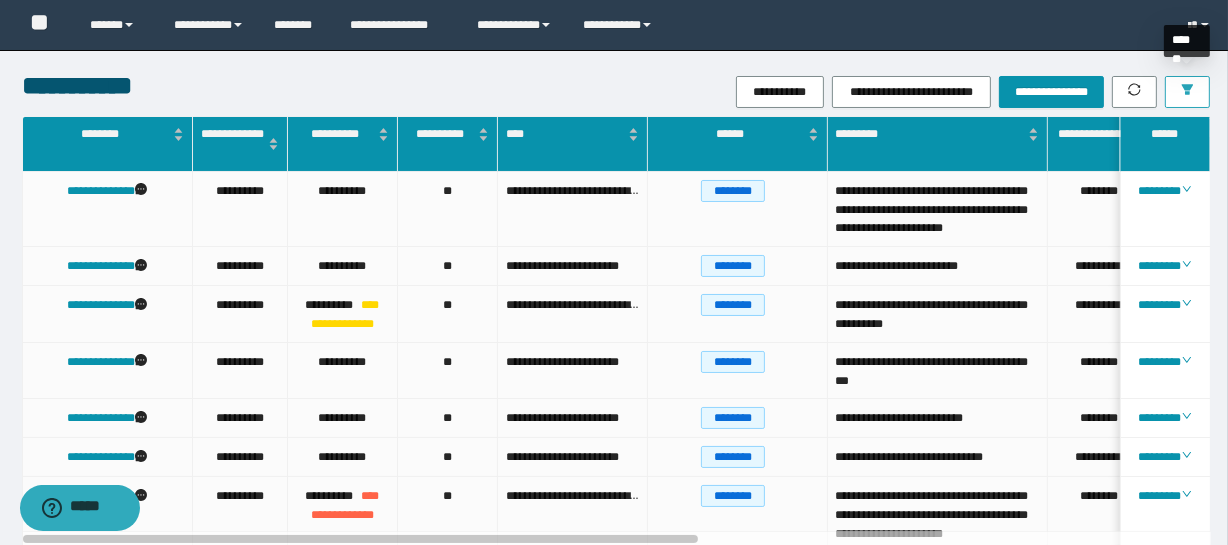 click at bounding box center (1187, 91) 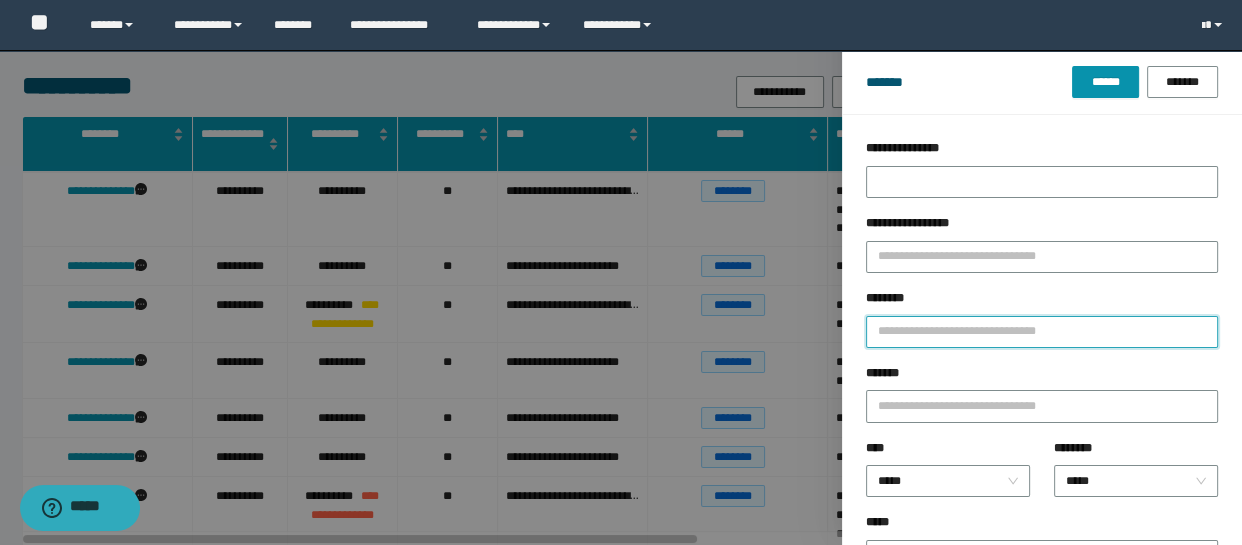 click on "********" at bounding box center [1042, 332] 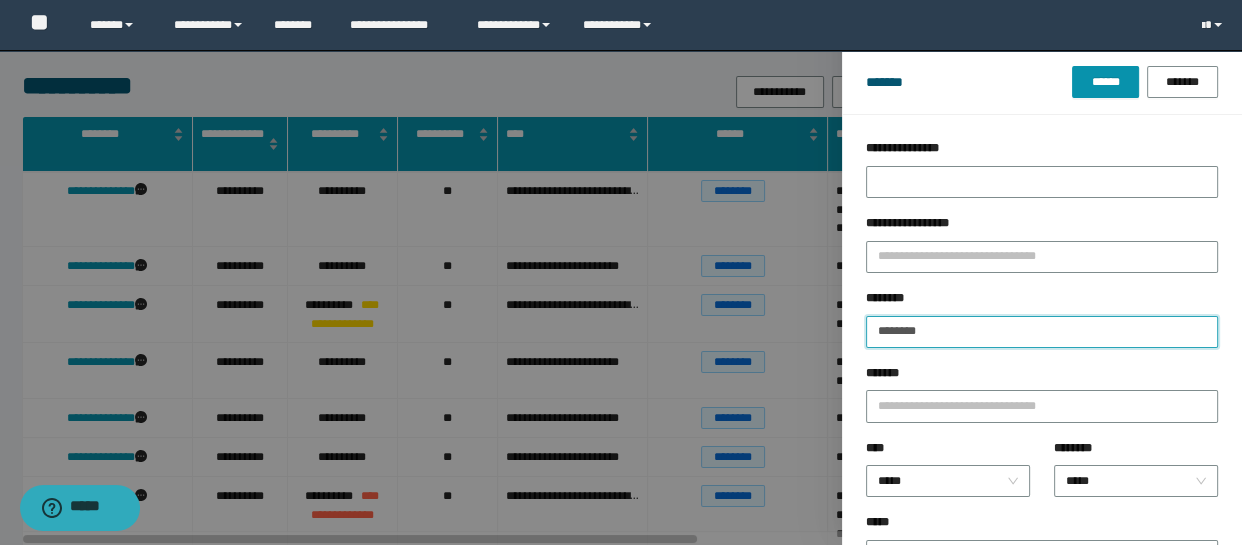 type 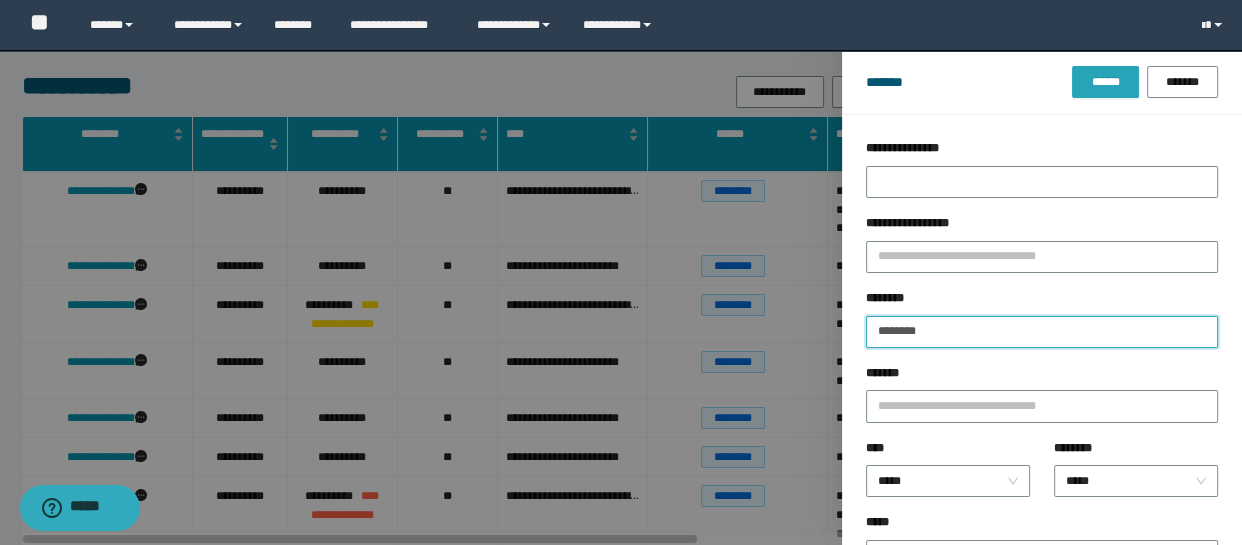 type on "********" 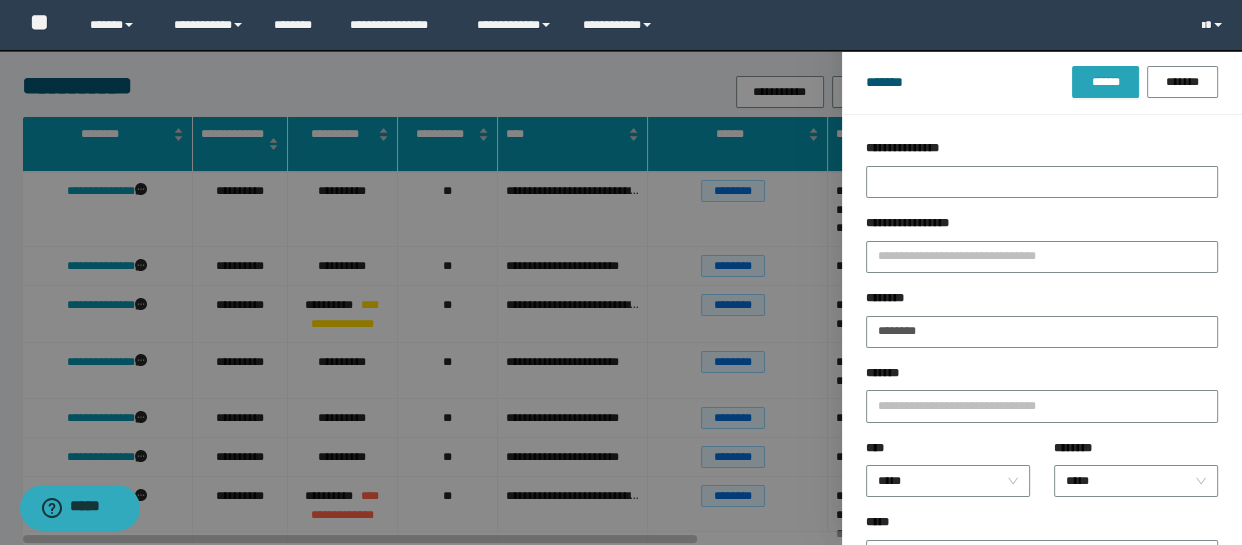 click on "******" at bounding box center (1105, 82) 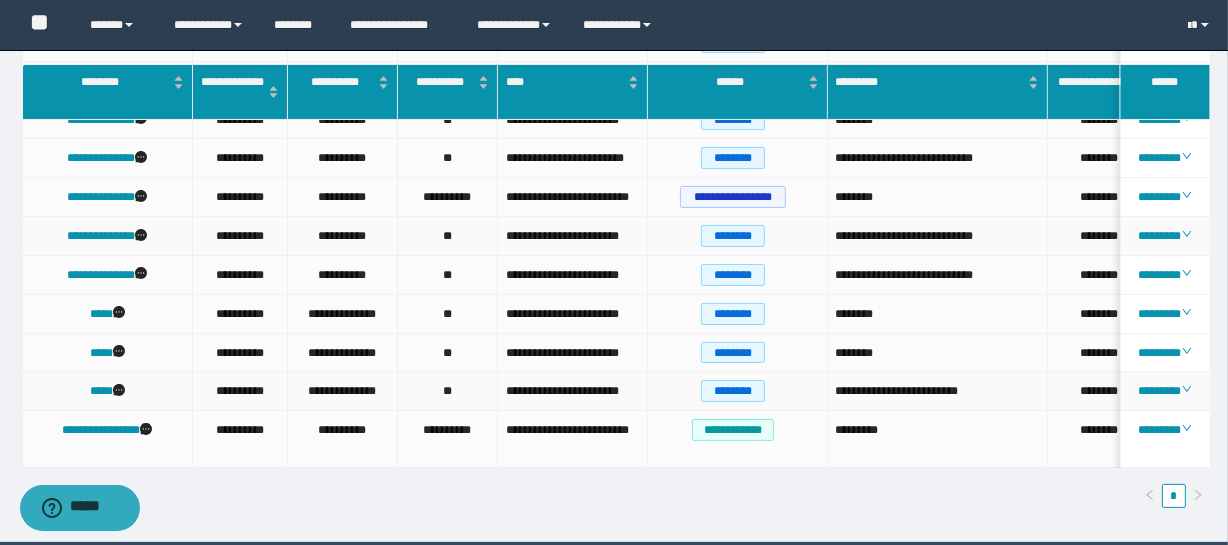 scroll, scrollTop: 272, scrollLeft: 0, axis: vertical 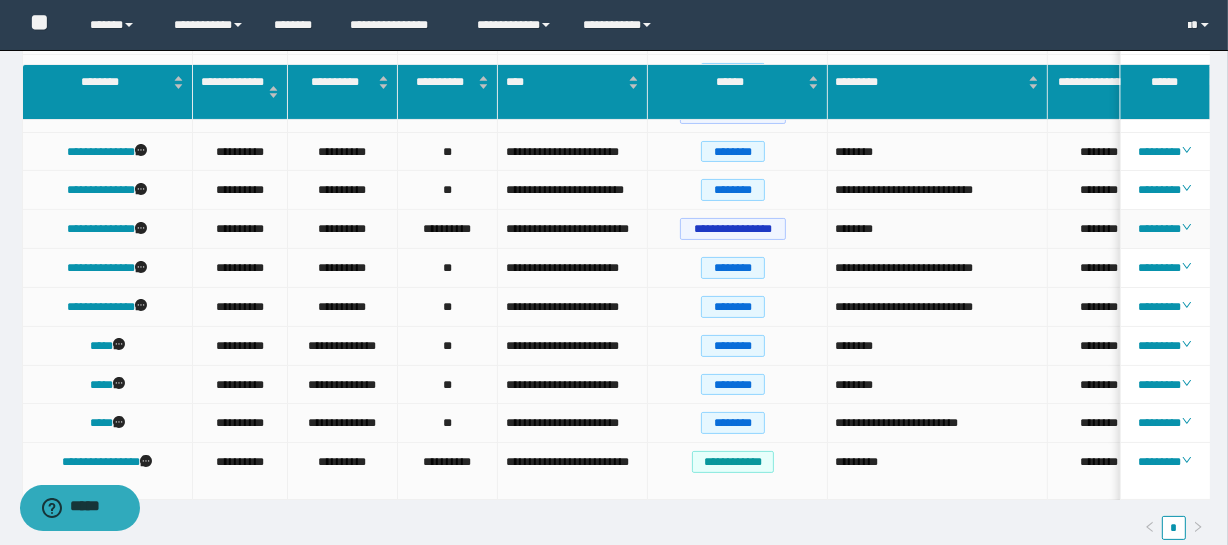 click on "********" at bounding box center [1165, 229] 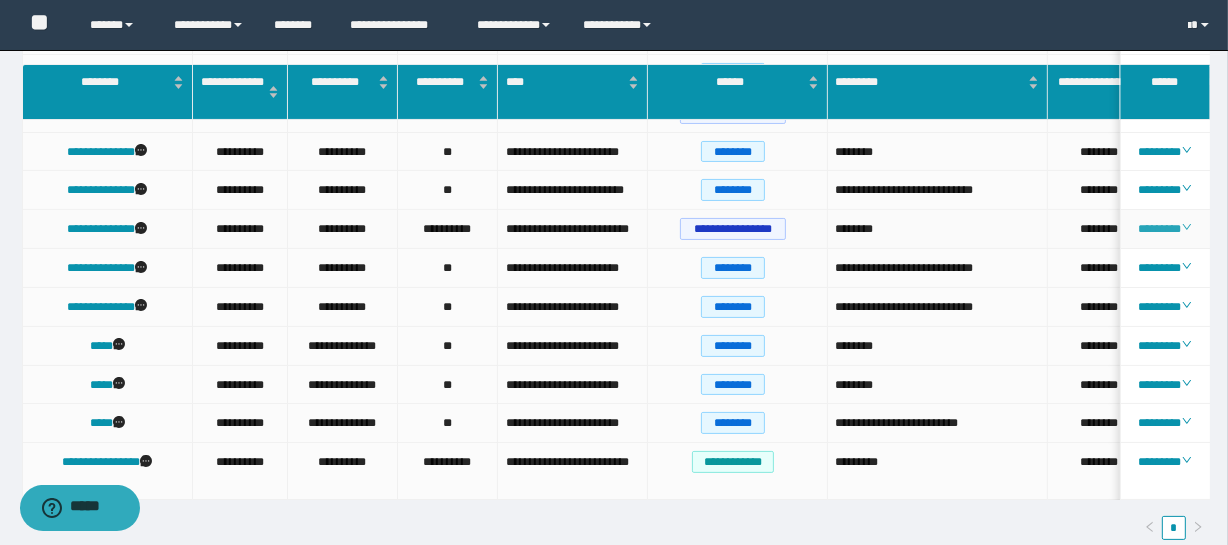 click 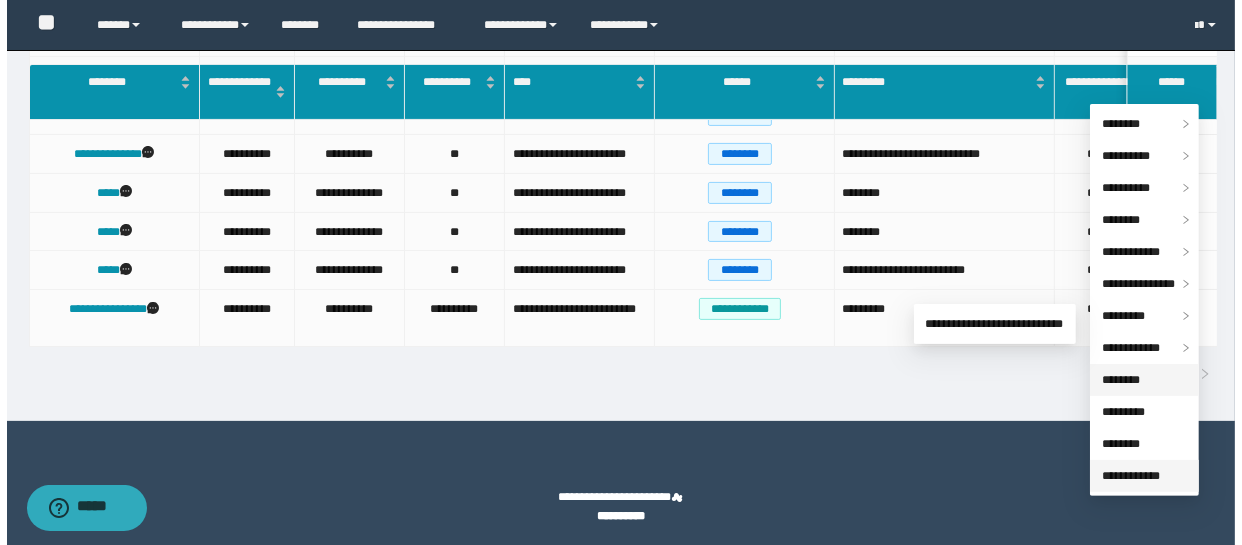 scroll, scrollTop: 426, scrollLeft: 0, axis: vertical 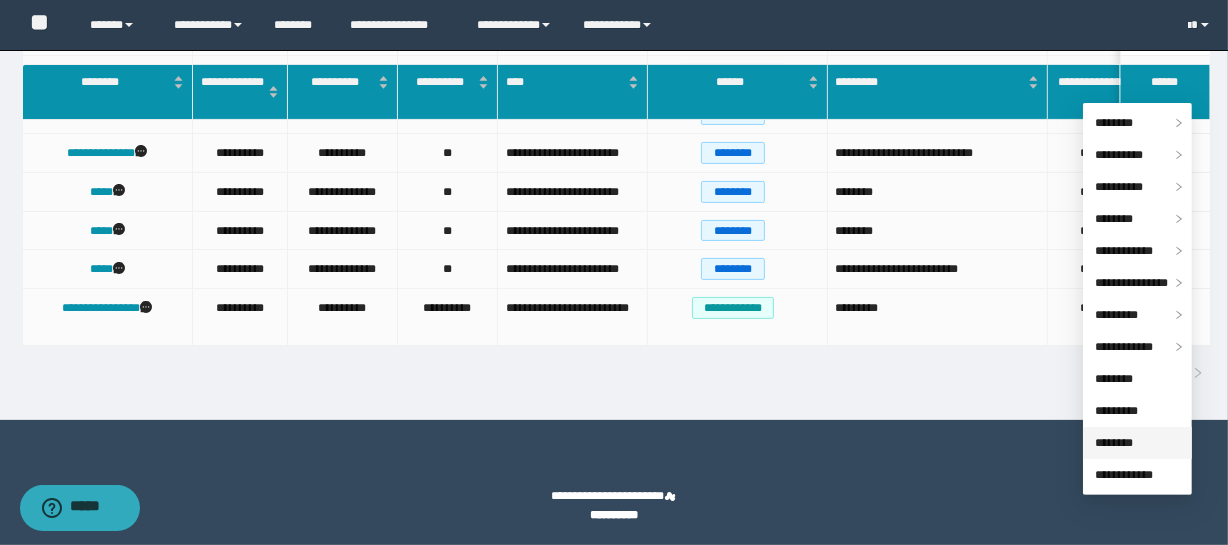 click on "********" at bounding box center (1114, 443) 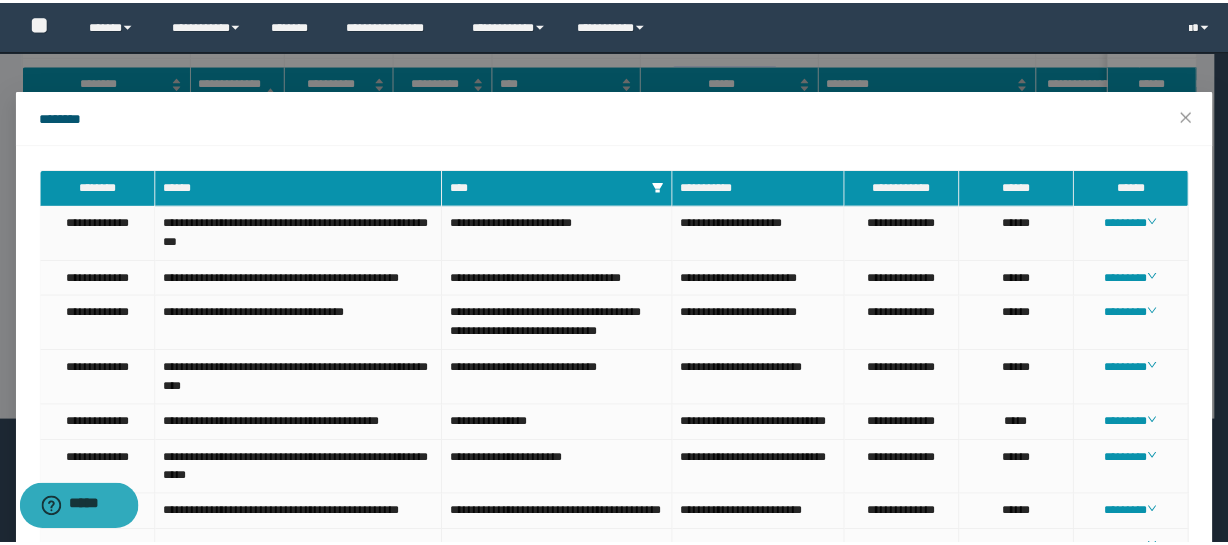 scroll, scrollTop: 0, scrollLeft: 0, axis: both 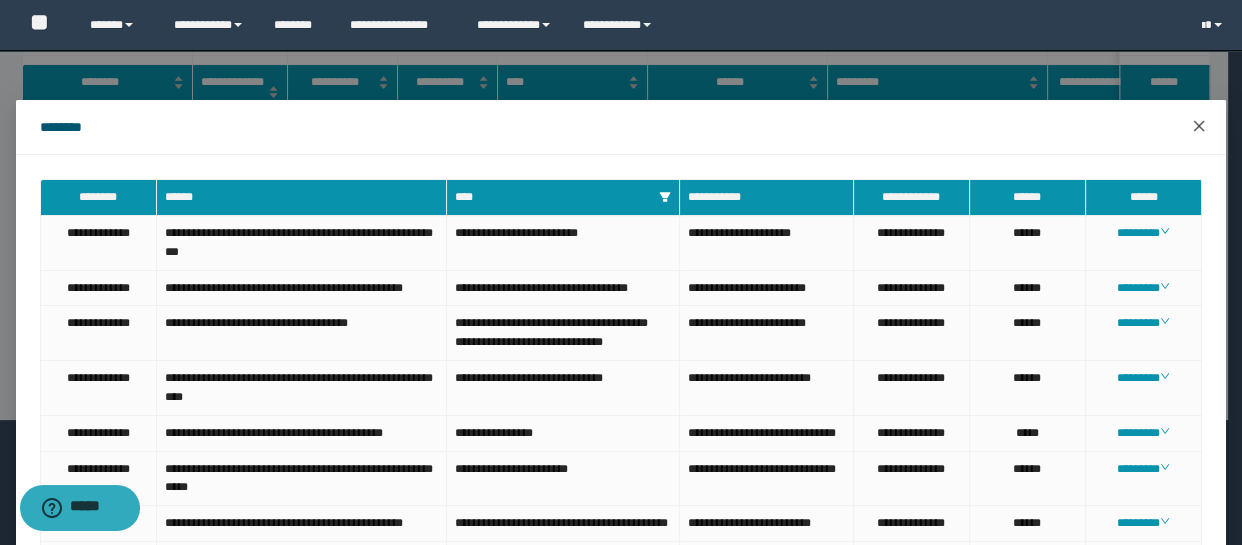 click 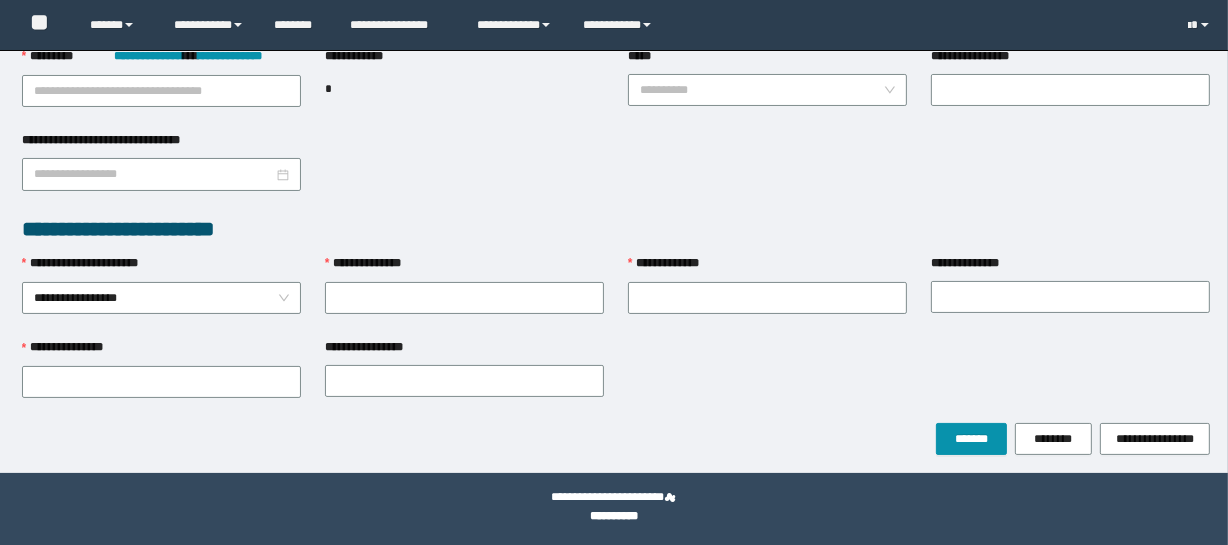 scroll, scrollTop: 120, scrollLeft: 0, axis: vertical 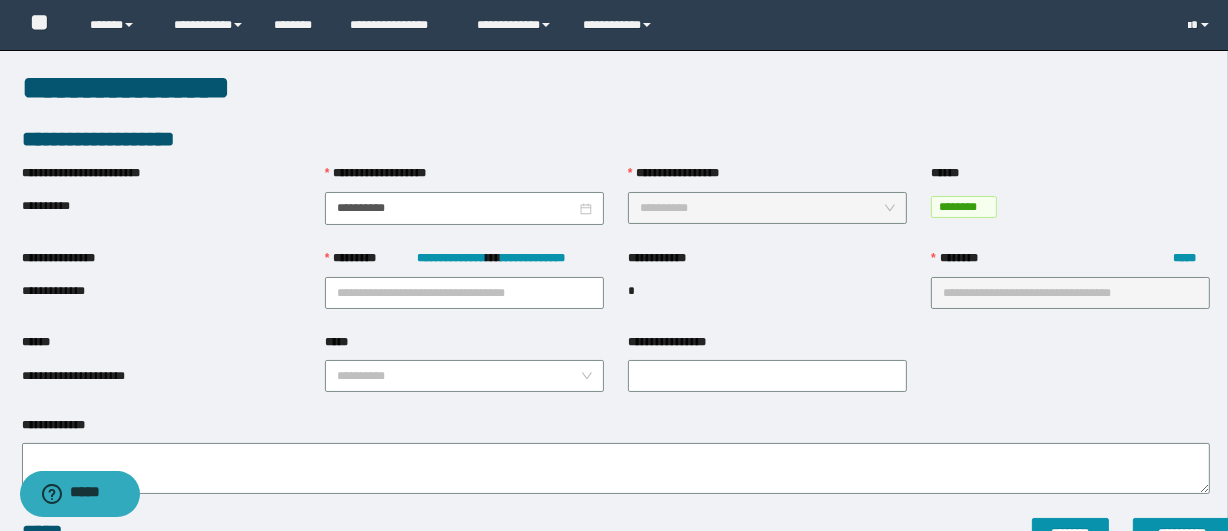 type on "**********" 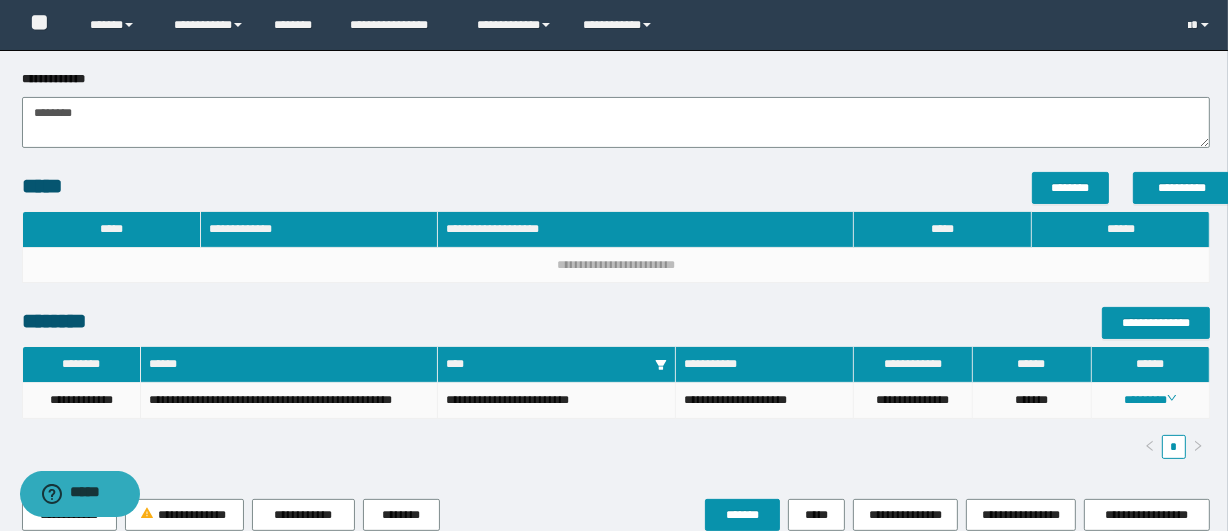 scroll, scrollTop: 545, scrollLeft: 0, axis: vertical 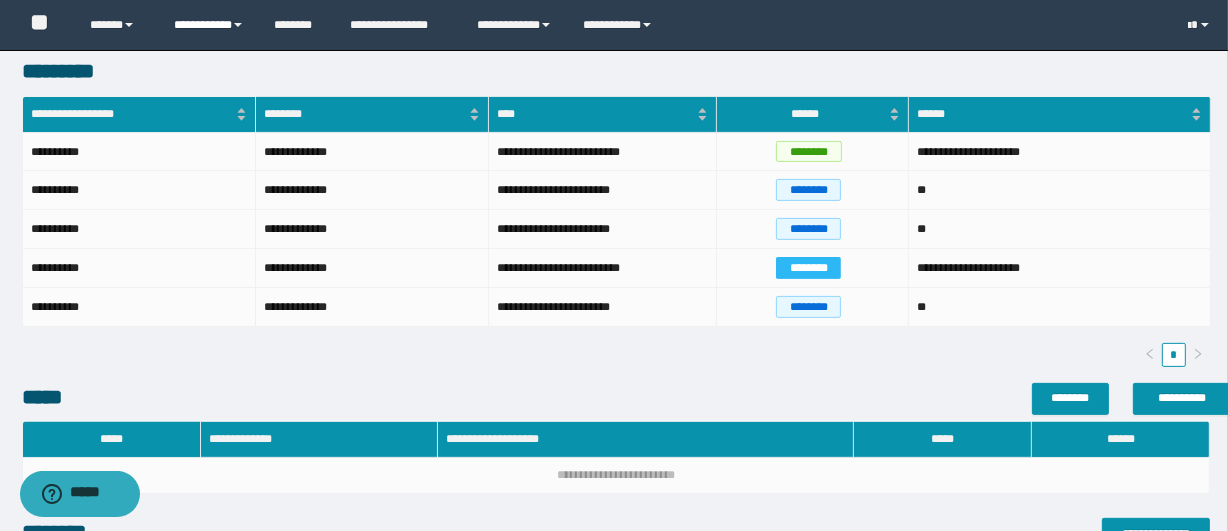 click on "**********" at bounding box center (209, 25) 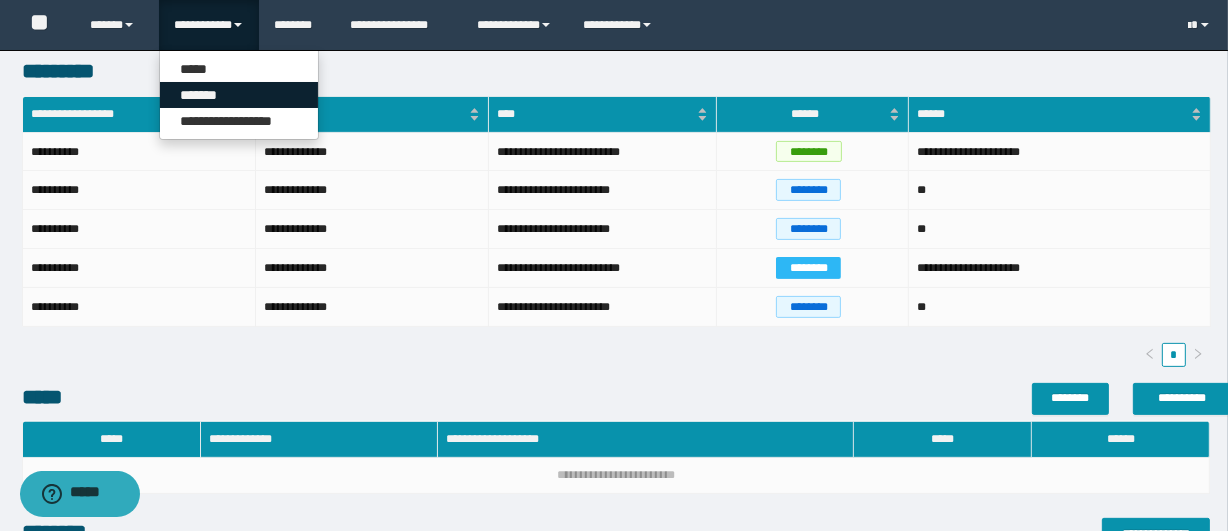 click on "*******" at bounding box center (239, 95) 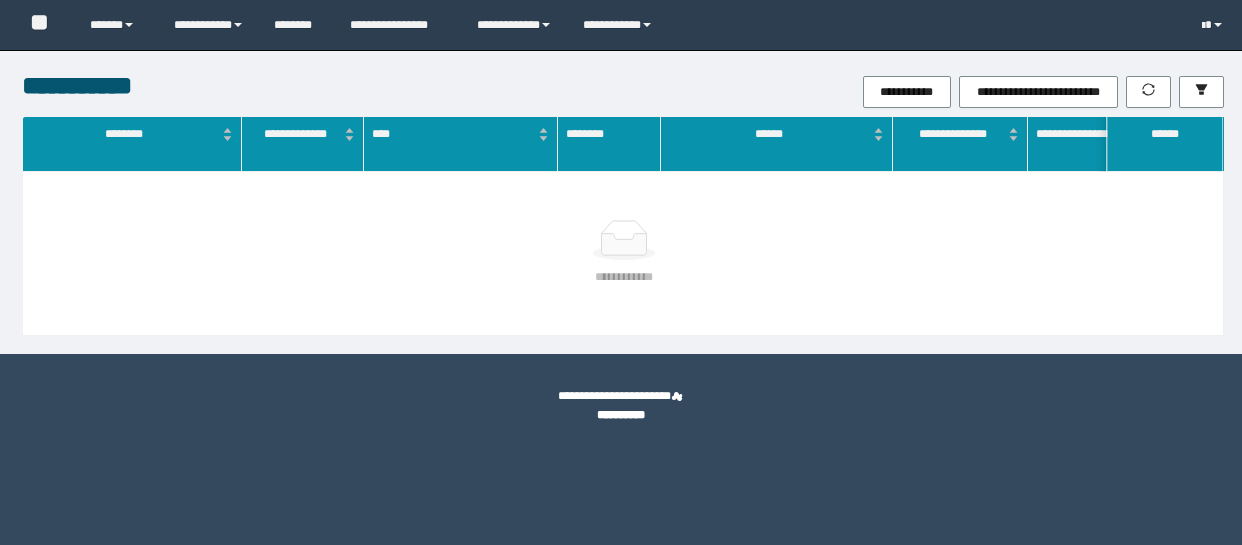 scroll, scrollTop: 0, scrollLeft: 0, axis: both 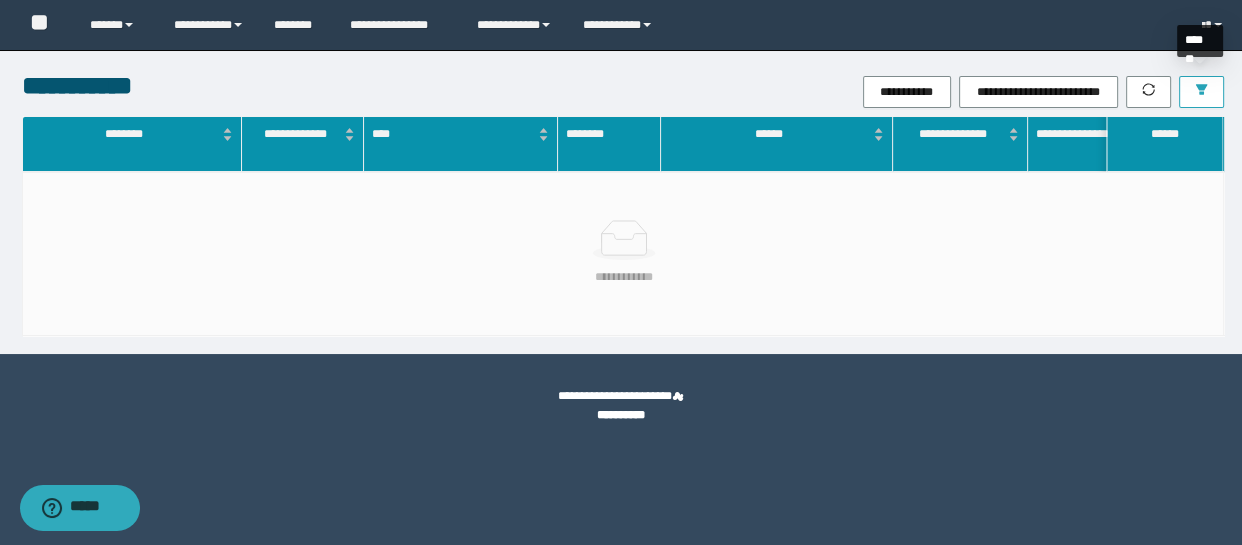 click 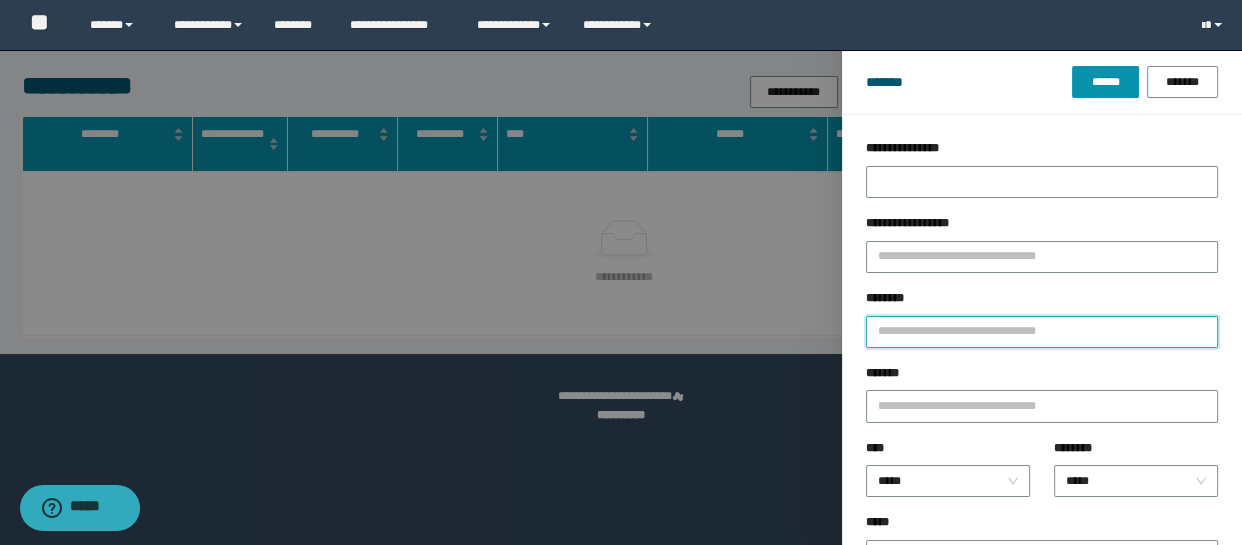 click on "********" at bounding box center (1042, 332) 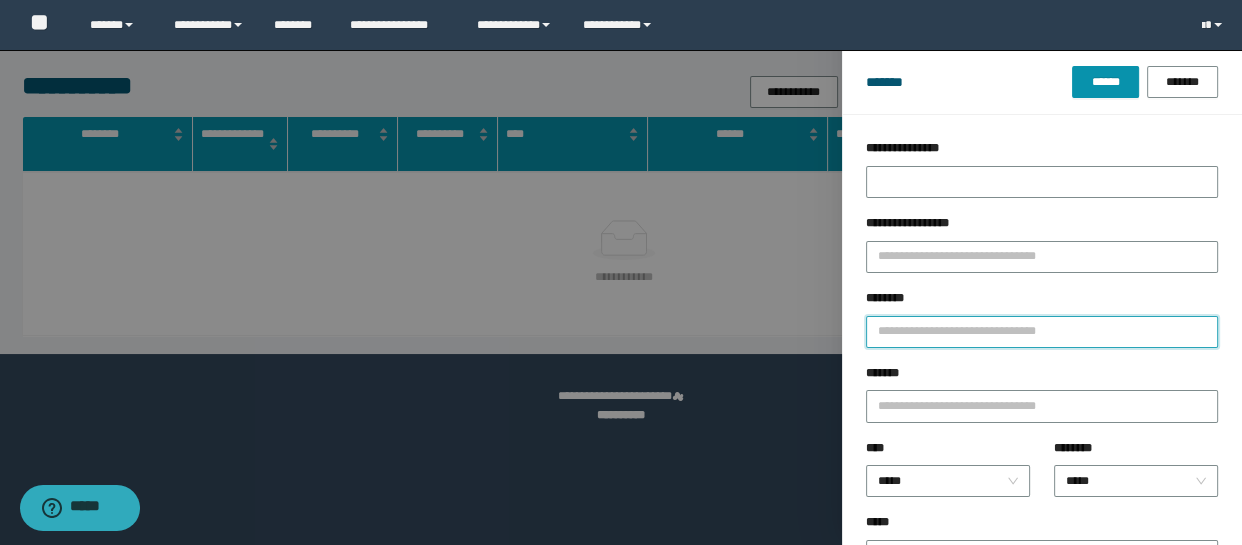paste on "********" 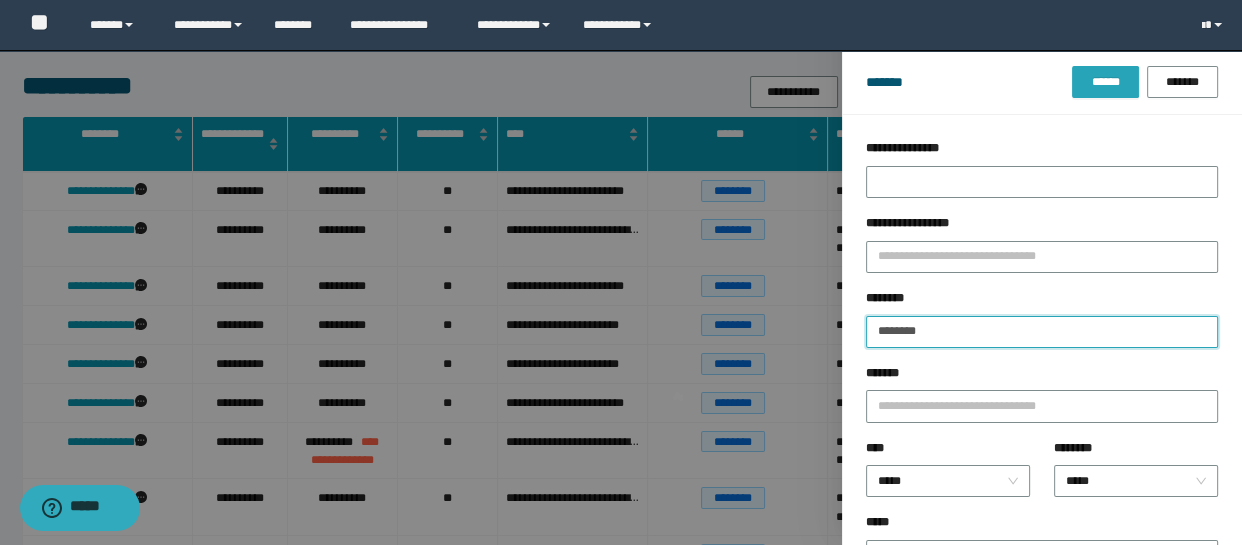 type on "********" 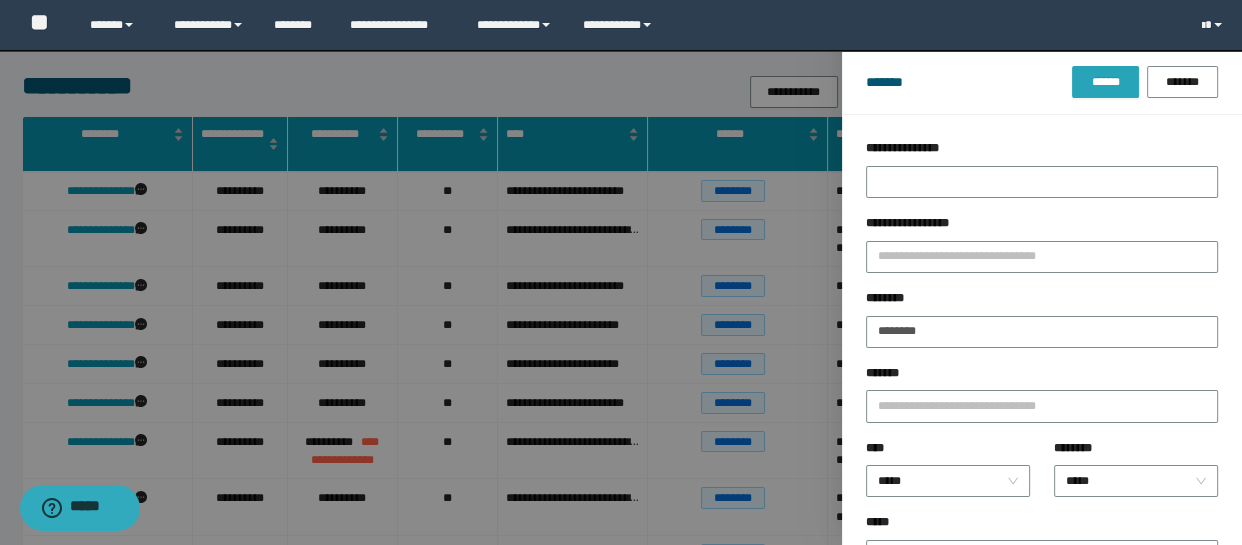 click on "******" at bounding box center (1105, 82) 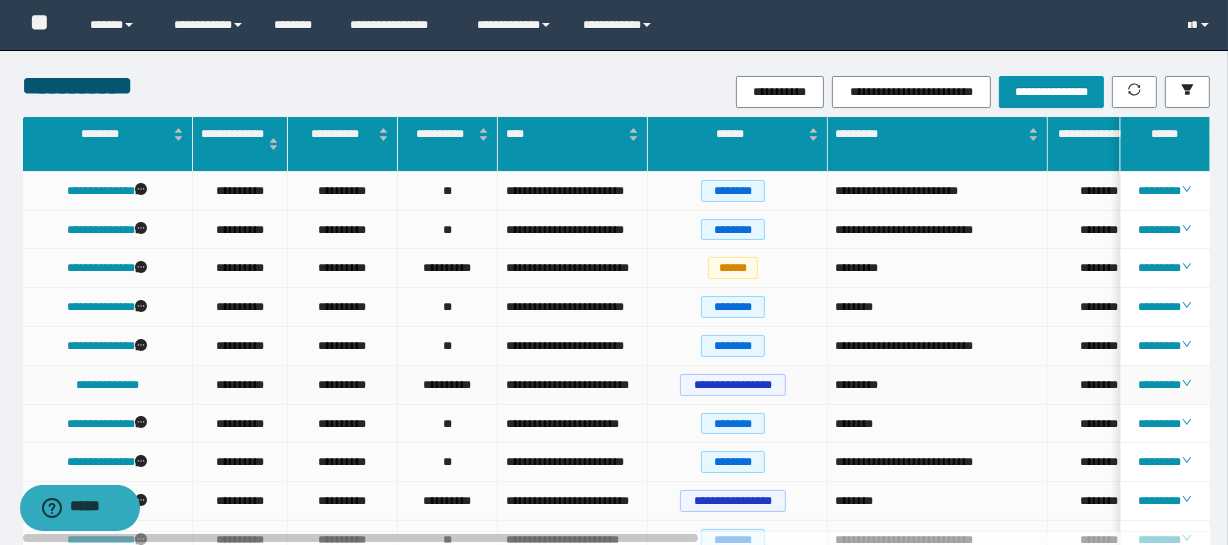 click on "********" at bounding box center [1165, 385] 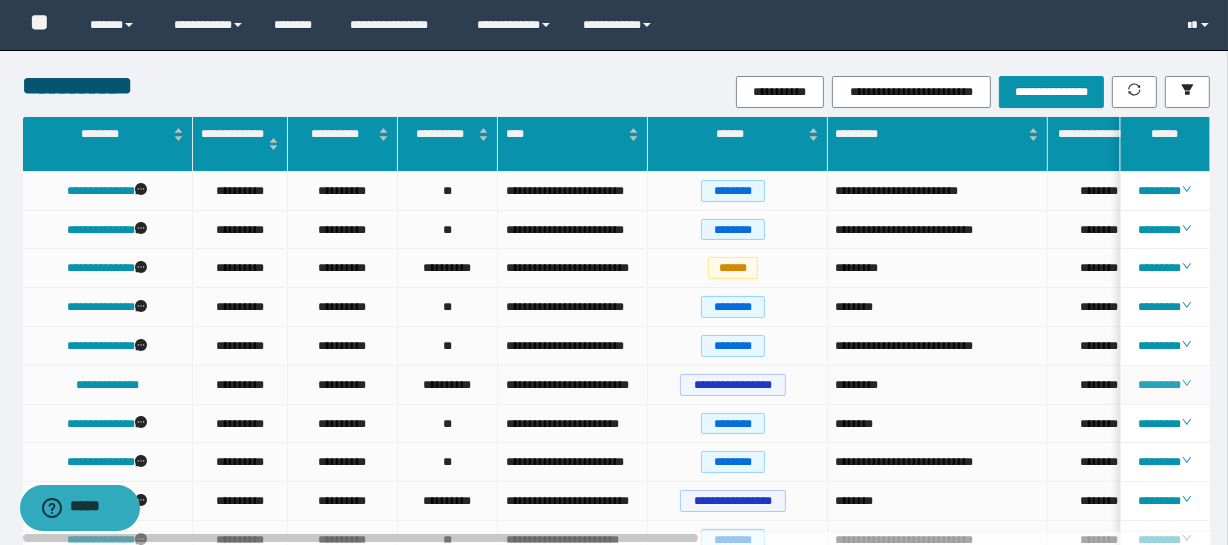 click 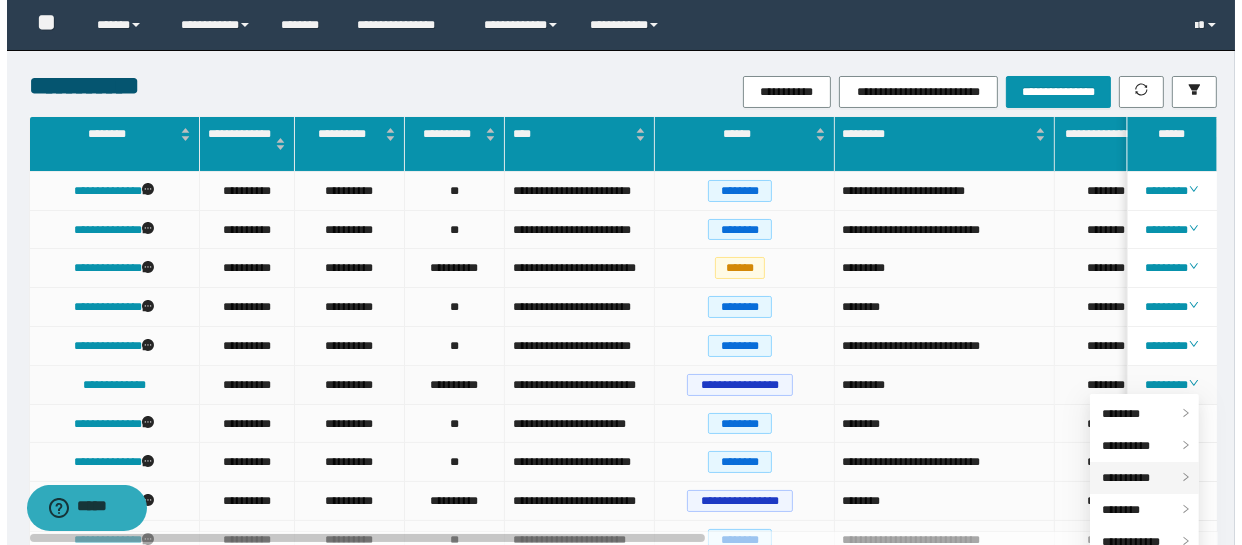 scroll, scrollTop: 272, scrollLeft: 0, axis: vertical 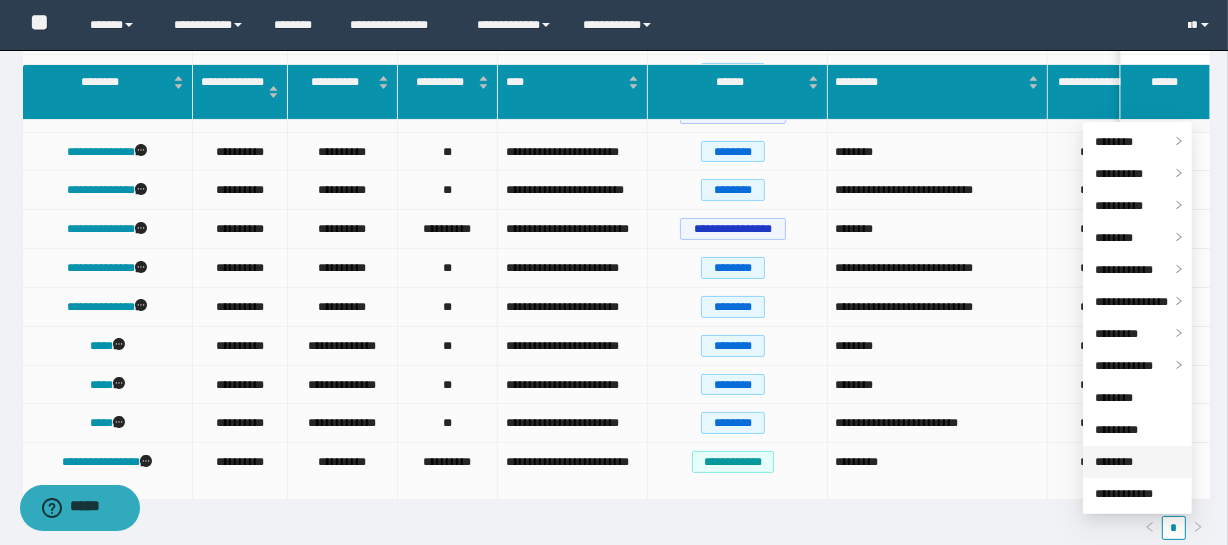 click on "********" at bounding box center [1114, 462] 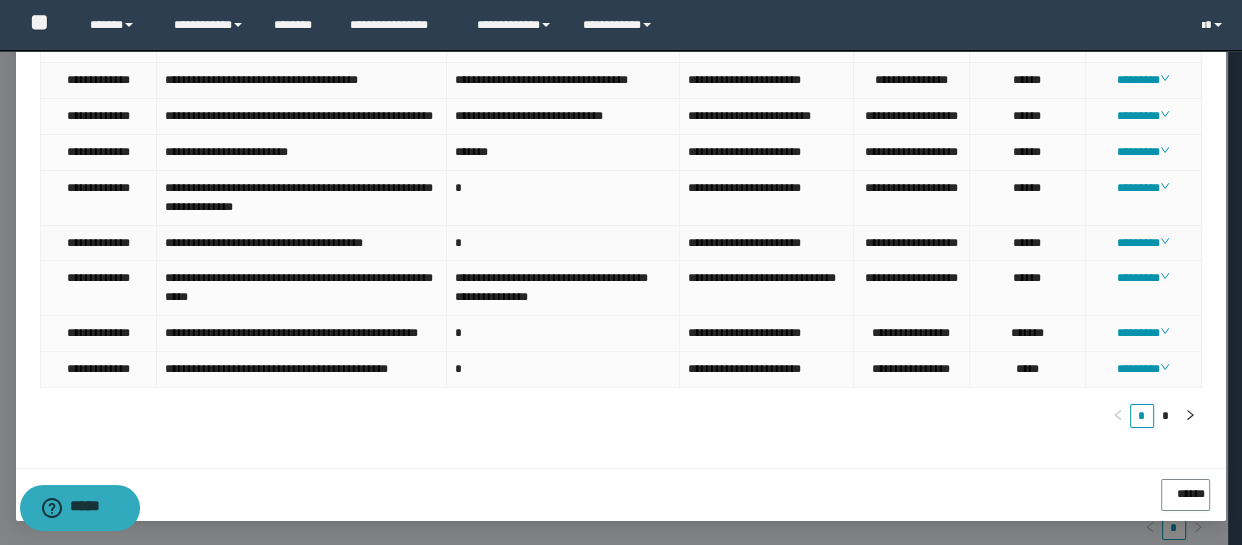 scroll, scrollTop: 336, scrollLeft: 0, axis: vertical 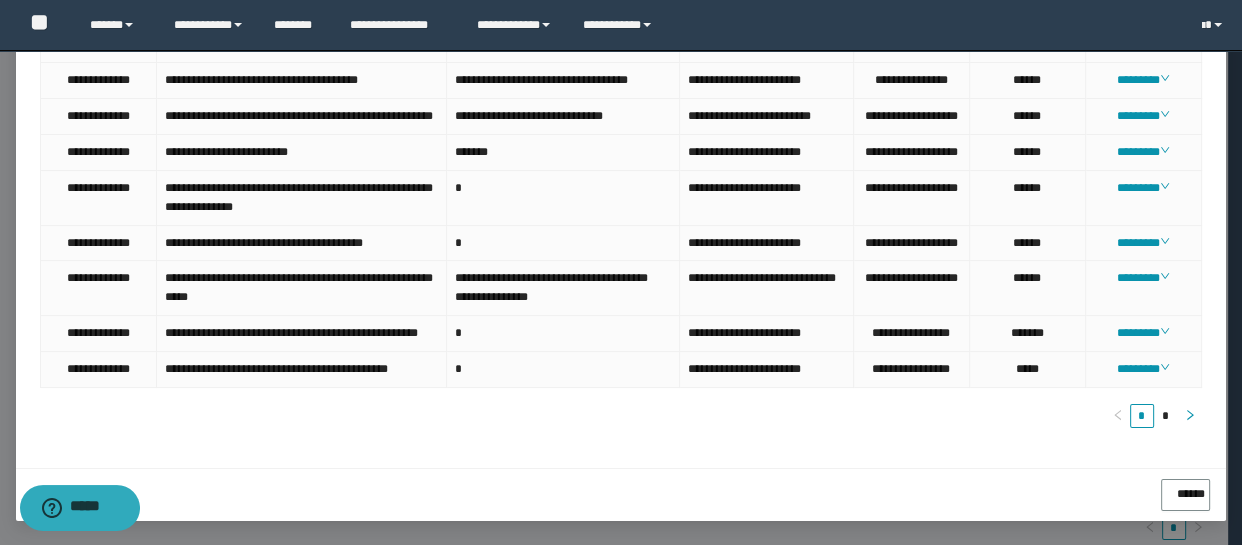 click 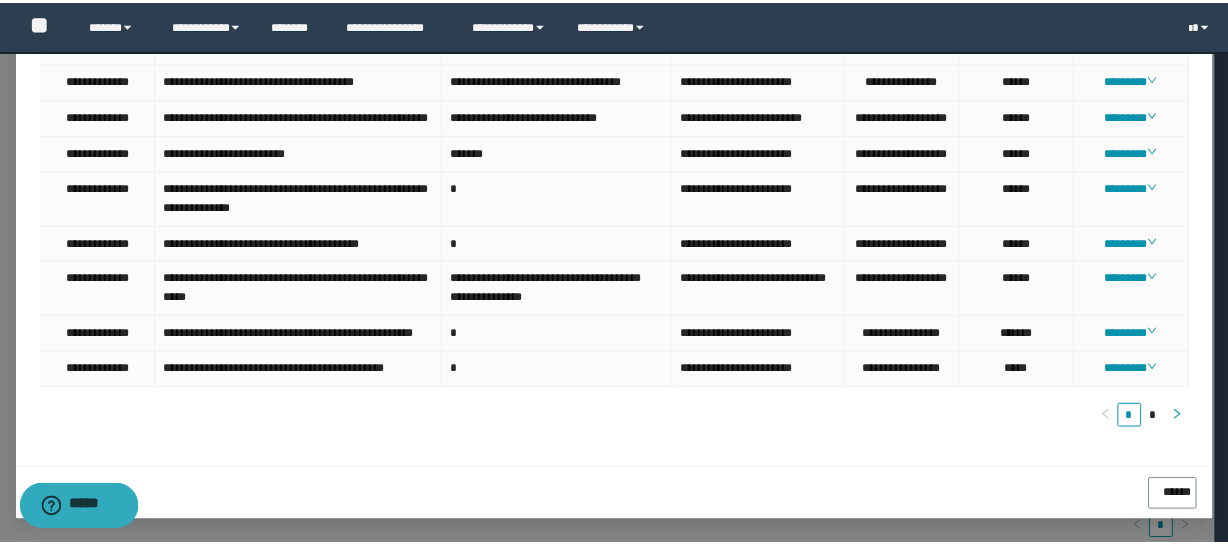 scroll, scrollTop: 0, scrollLeft: 0, axis: both 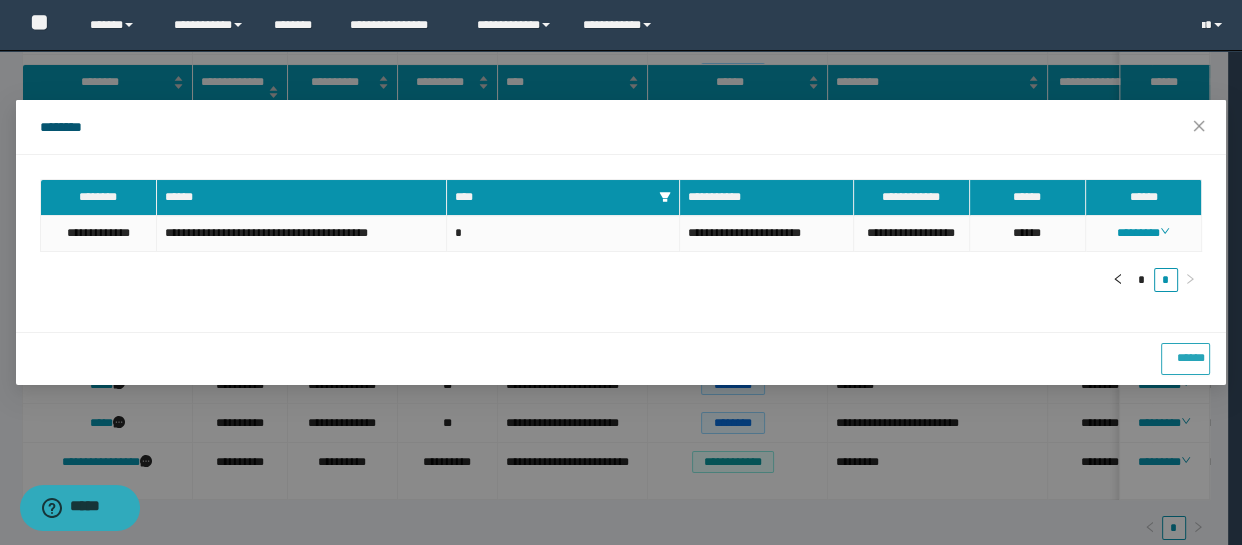 click on "******" at bounding box center (1185, 354) 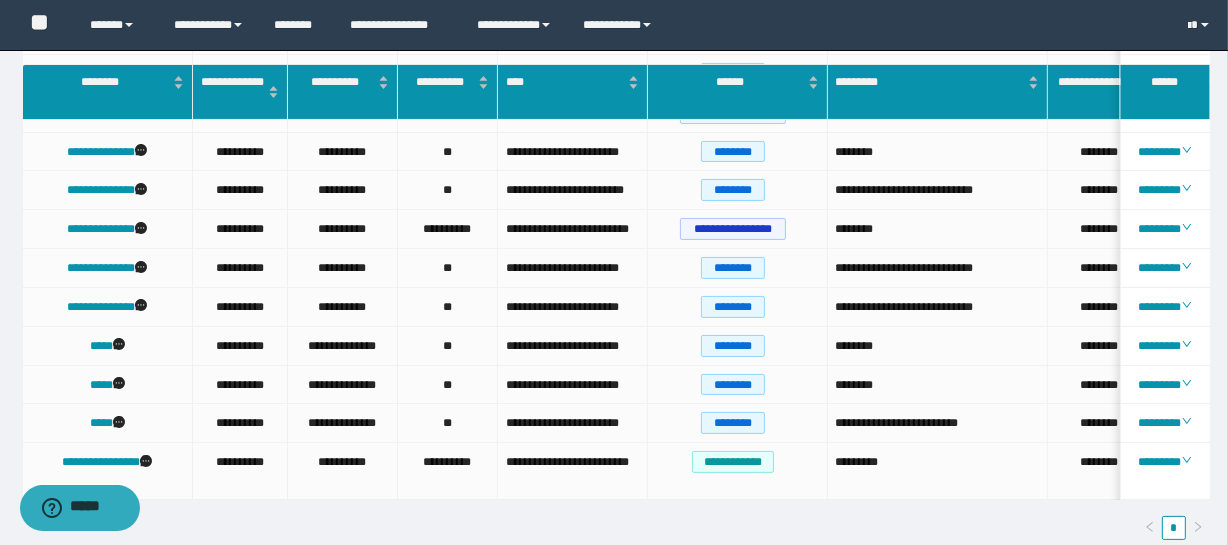 scroll, scrollTop: 0, scrollLeft: 22, axis: horizontal 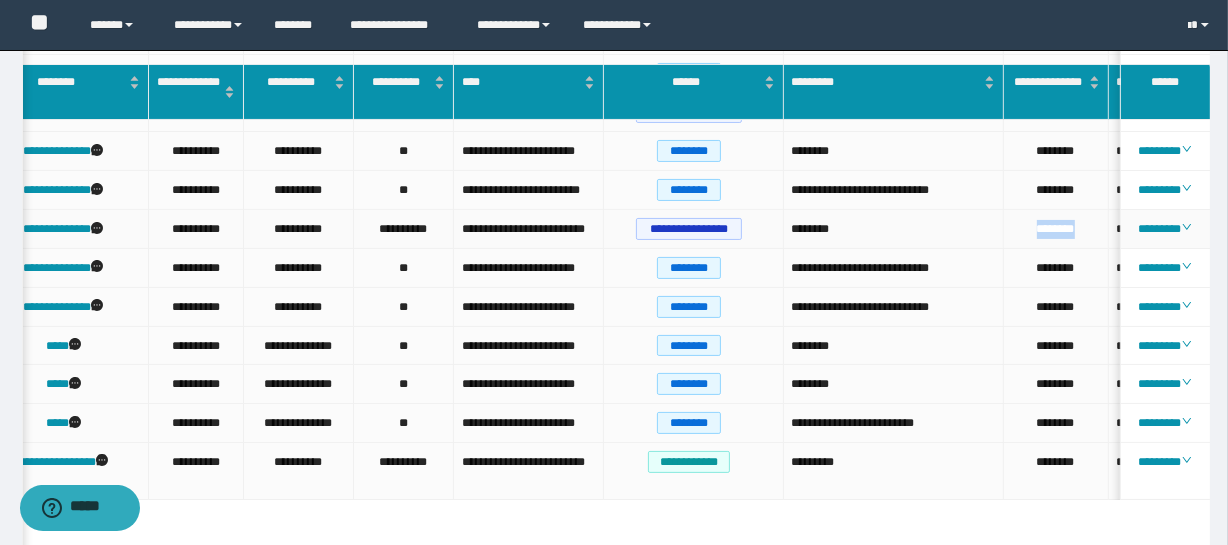 drag, startPoint x: 1091, startPoint y: 246, endPoint x: 1030, endPoint y: 248, distance: 61.03278 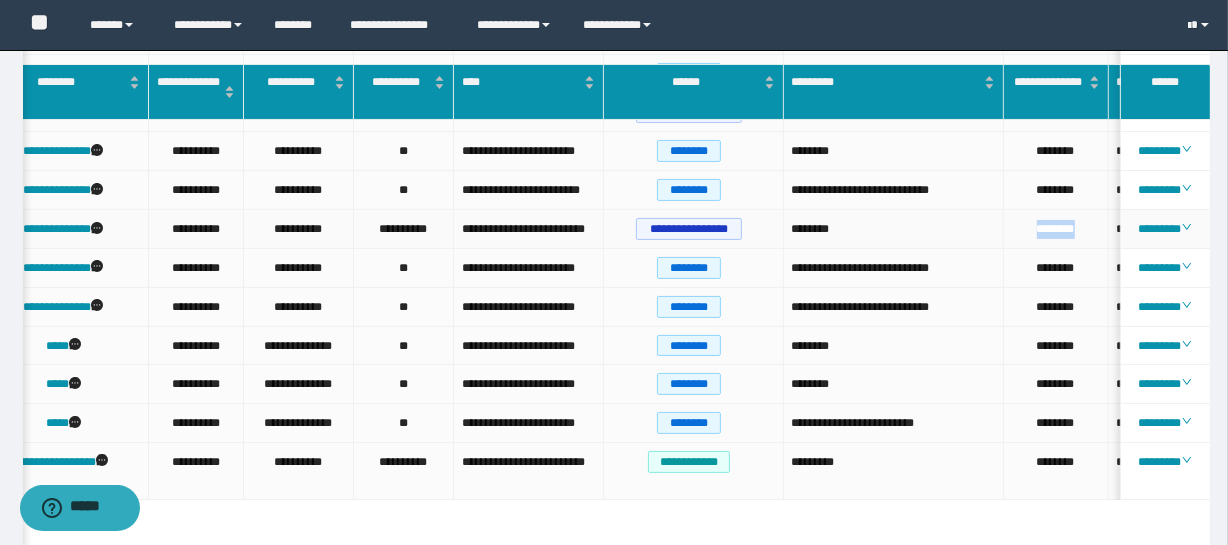 copy on "********" 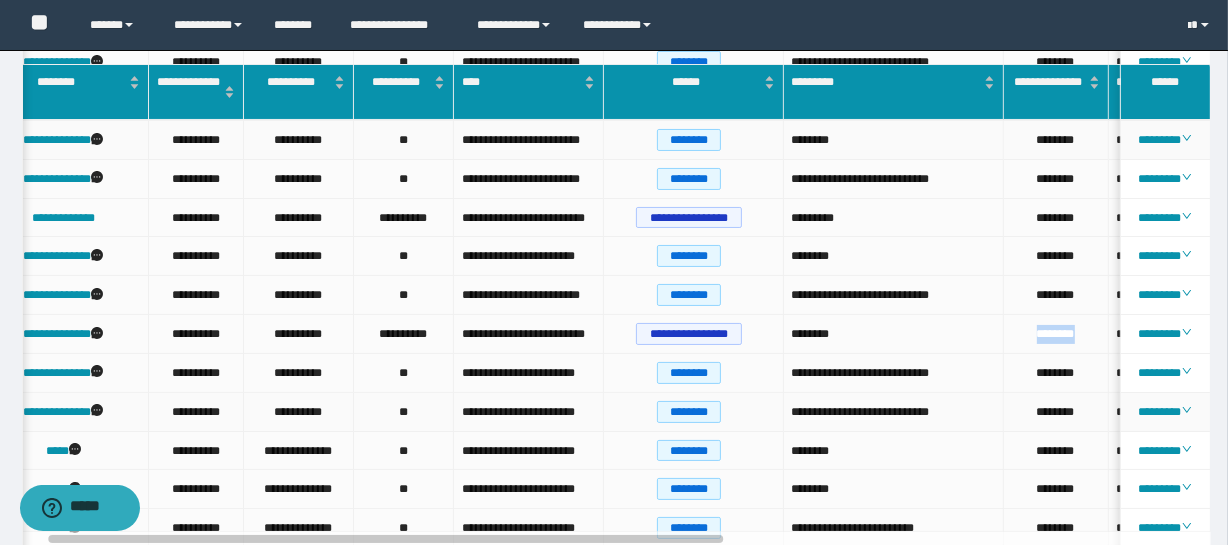 scroll, scrollTop: 181, scrollLeft: 0, axis: vertical 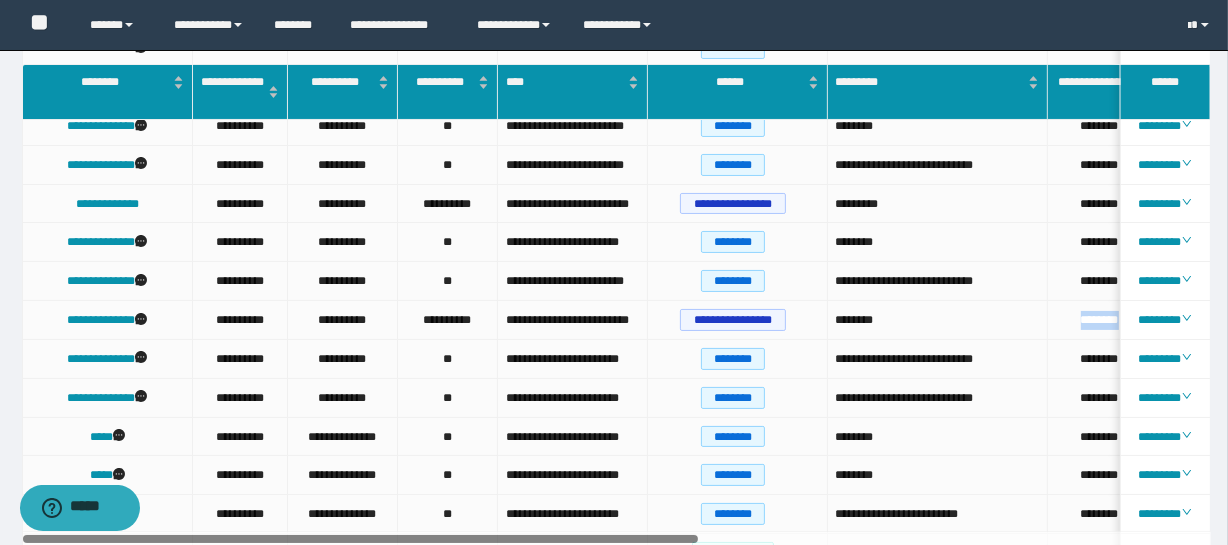 drag, startPoint x: 541, startPoint y: 536, endPoint x: 471, endPoint y: 531, distance: 70.178345 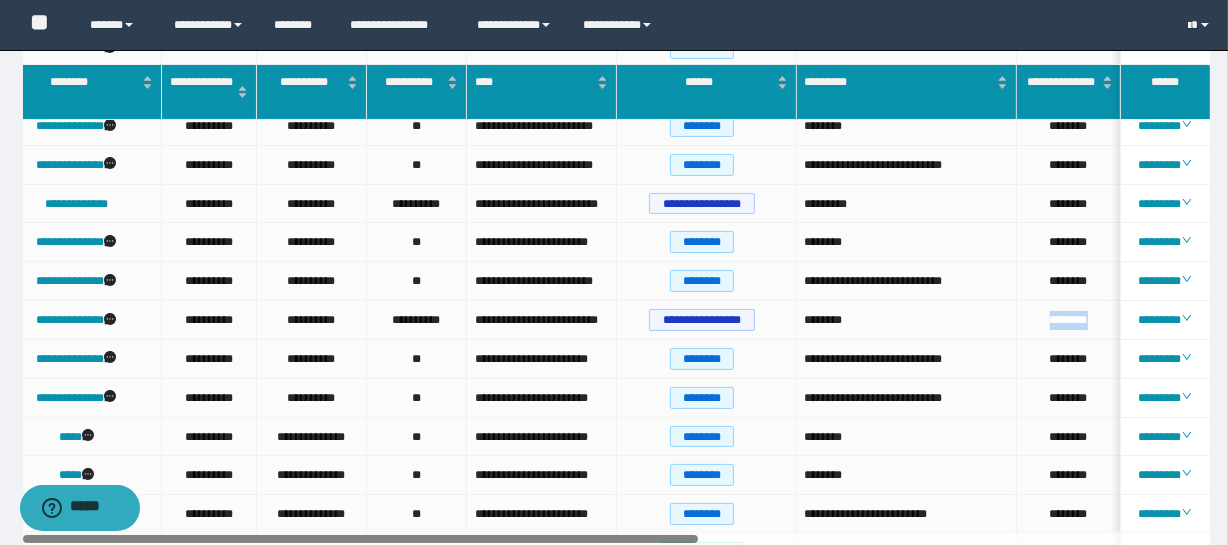 scroll, scrollTop: 0, scrollLeft: 41, axis: horizontal 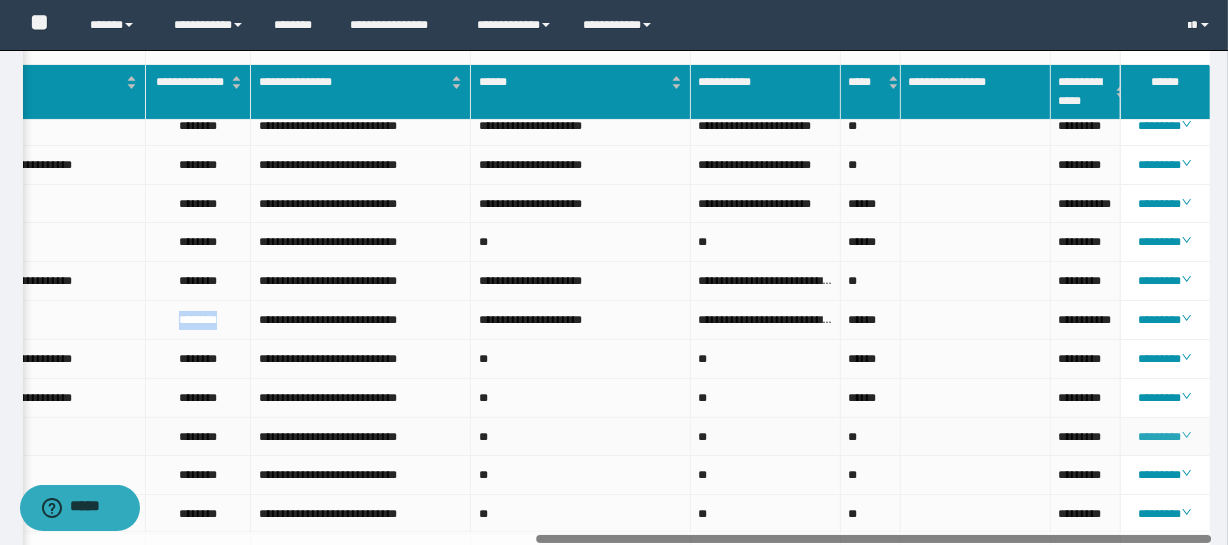 drag, startPoint x: 650, startPoint y: 539, endPoint x: 1188, endPoint y: 474, distance: 541.91235 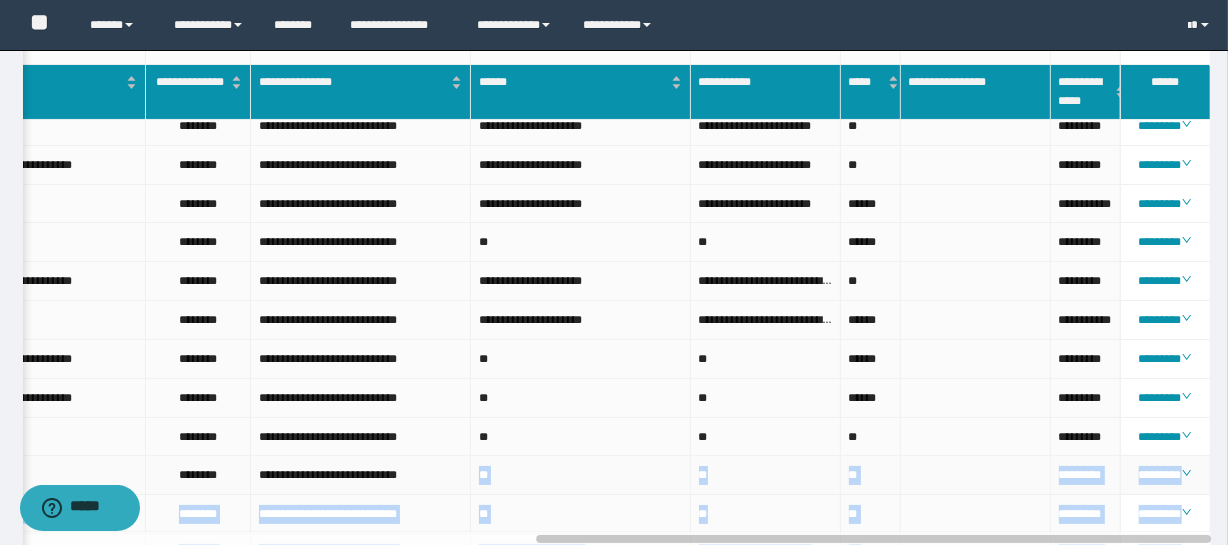drag, startPoint x: 623, startPoint y: 532, endPoint x: 430, endPoint y: 519, distance: 193.43733 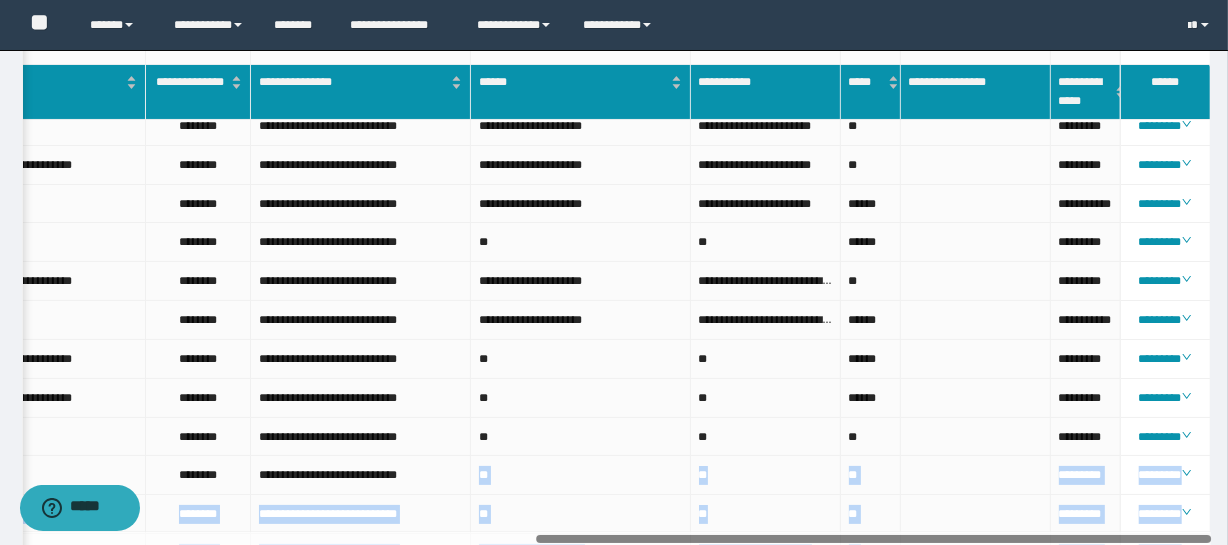 click at bounding box center [873, 539] 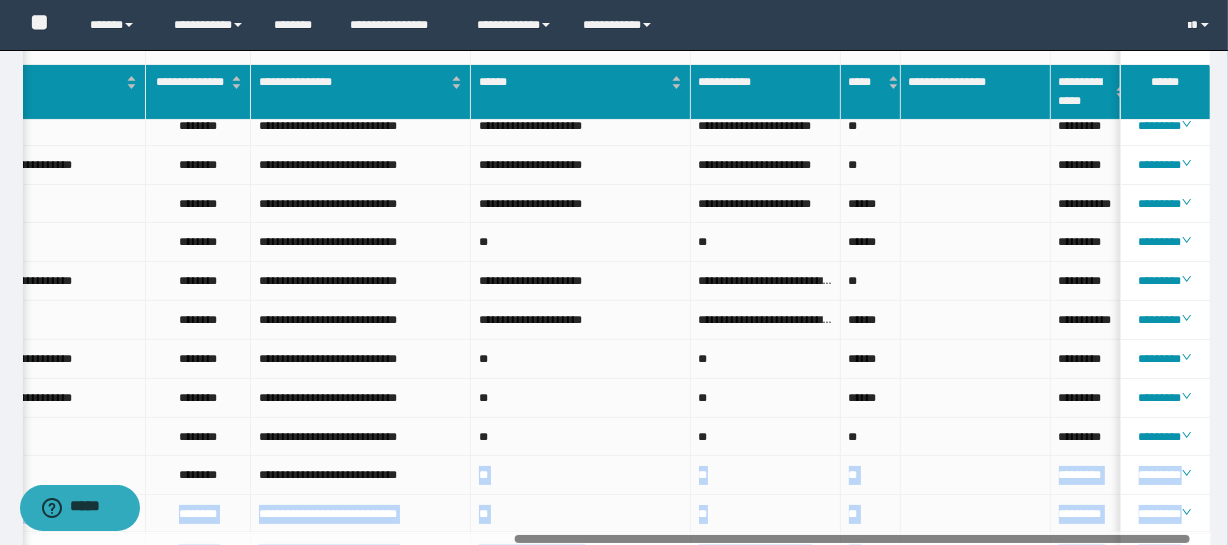 scroll, scrollTop: 0, scrollLeft: 838, axis: horizontal 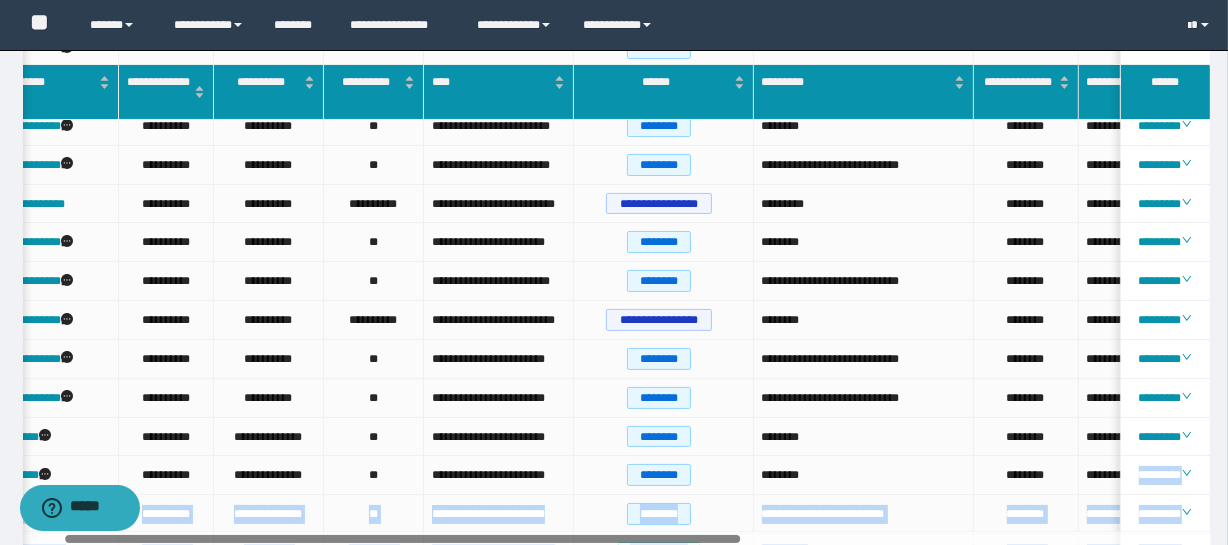 drag, startPoint x: 631, startPoint y: 1019, endPoint x: 38, endPoint y: 509, distance: 782.14386 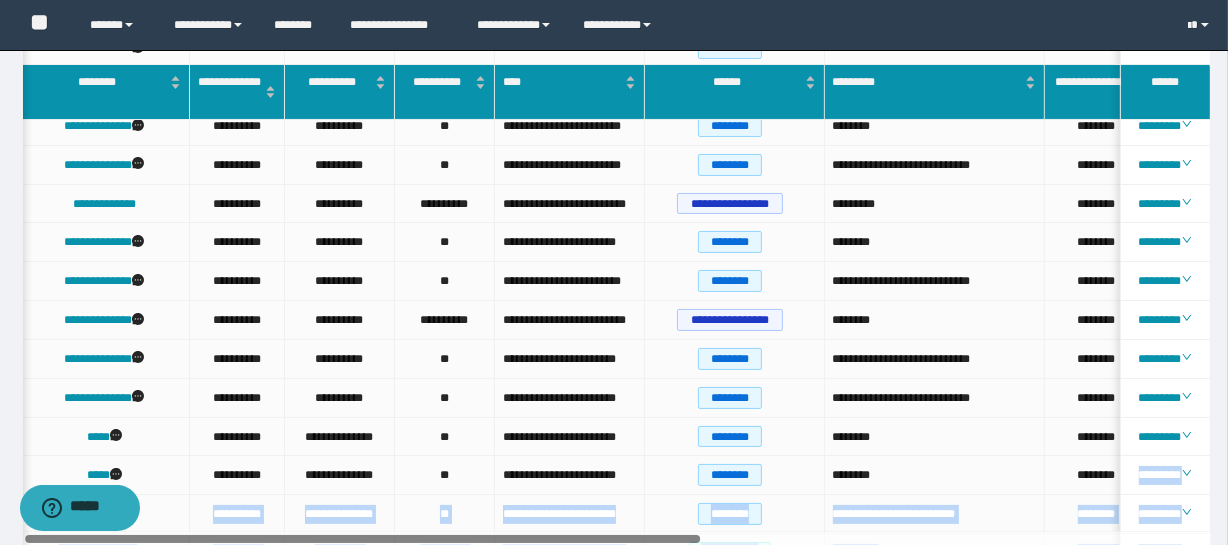drag, startPoint x: 202, startPoint y: 1018, endPoint x: 83, endPoint y: 527, distance: 505.2148 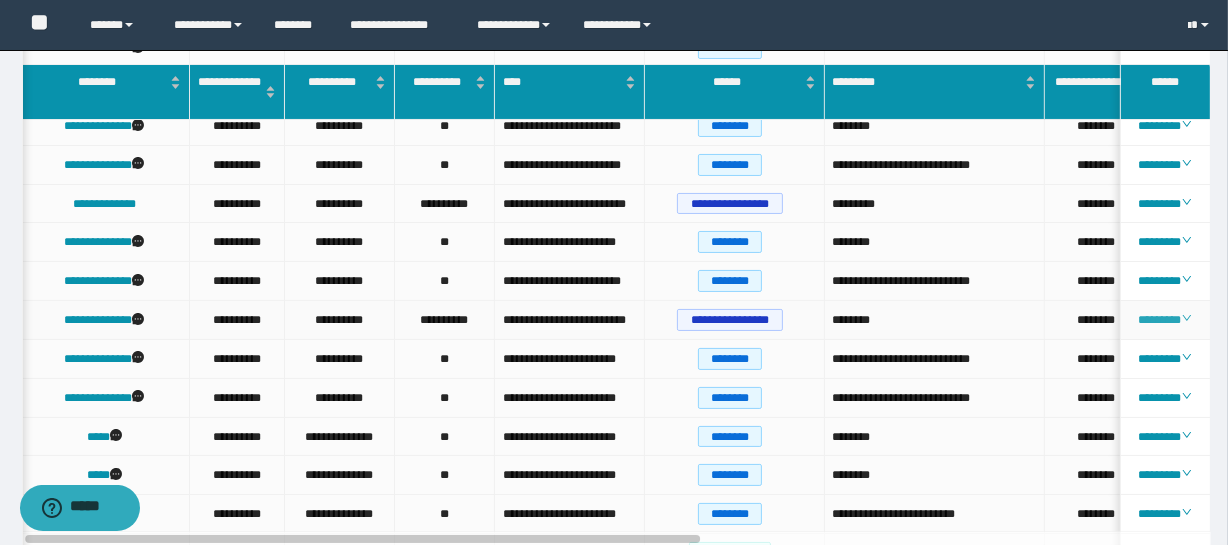 click 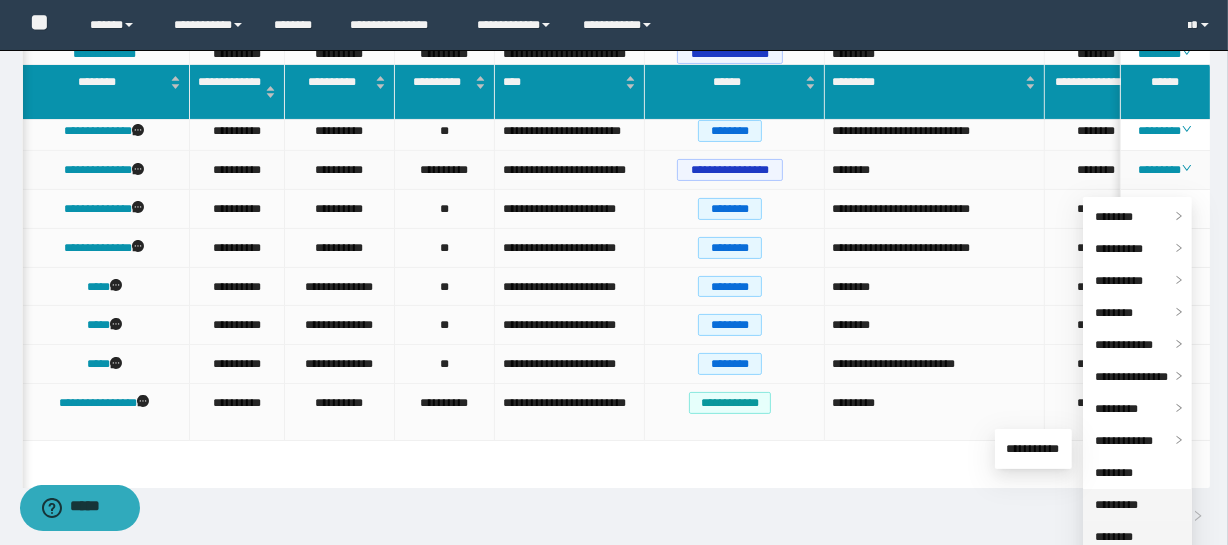 scroll, scrollTop: 363, scrollLeft: 0, axis: vertical 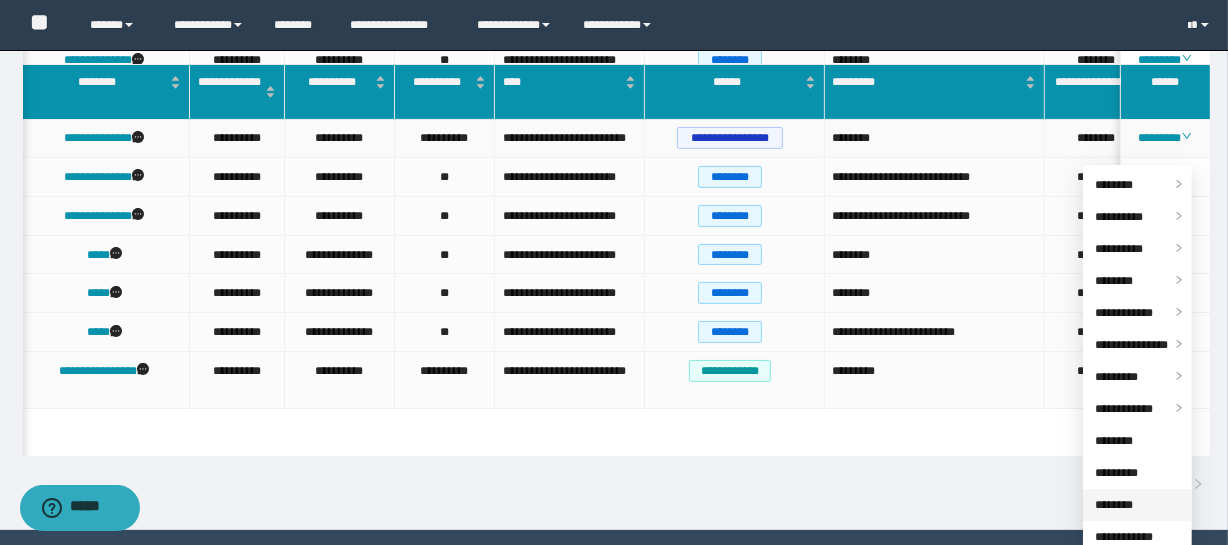 click on "********" at bounding box center [1114, 505] 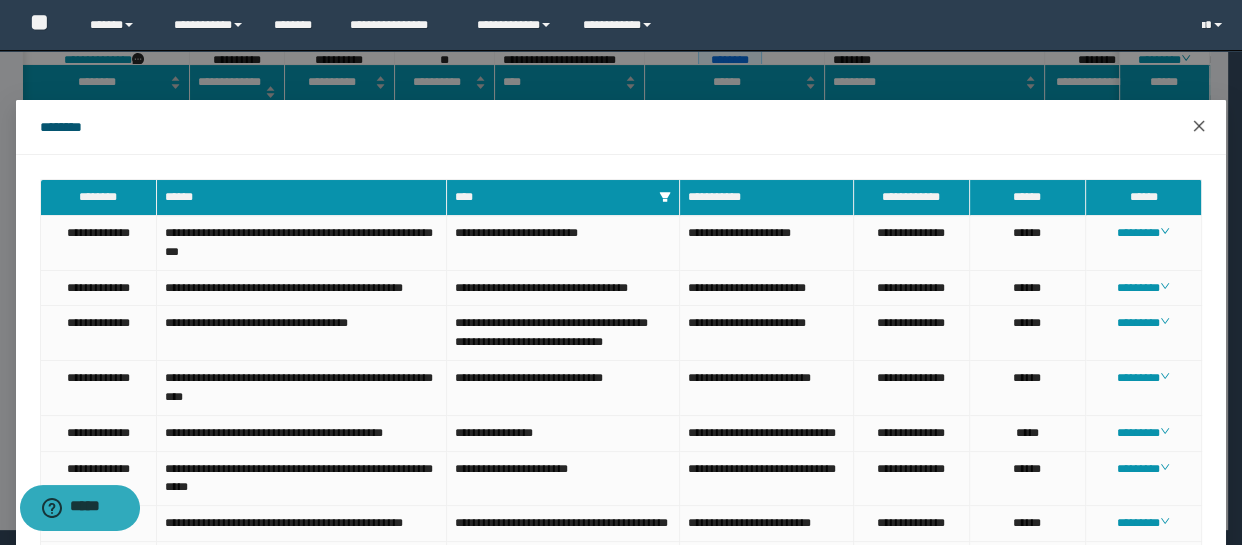 click at bounding box center (1199, 127) 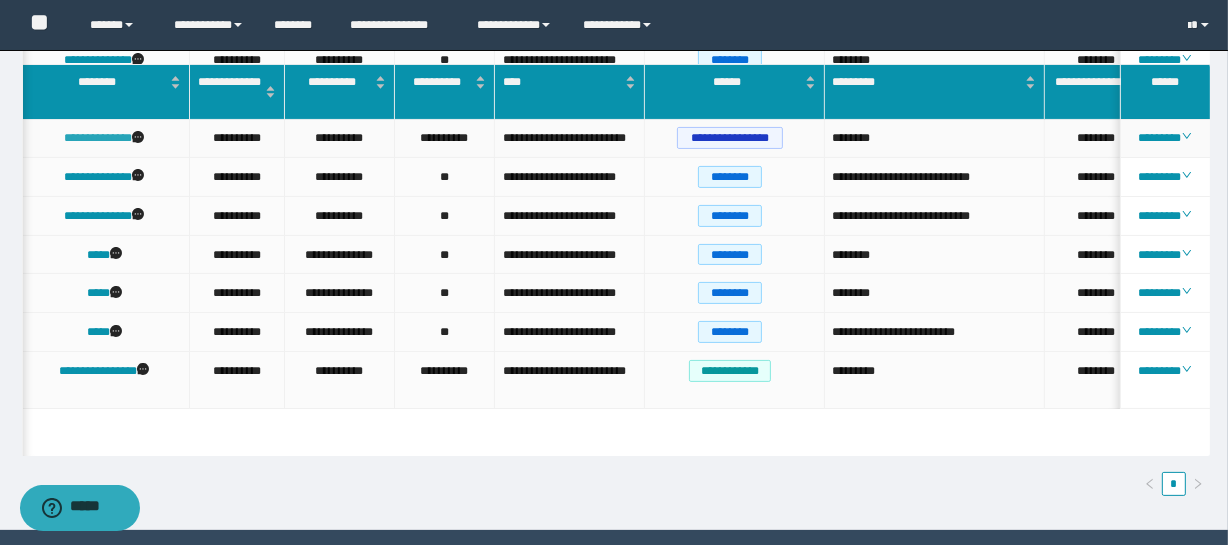 click on "**********" at bounding box center (98, 138) 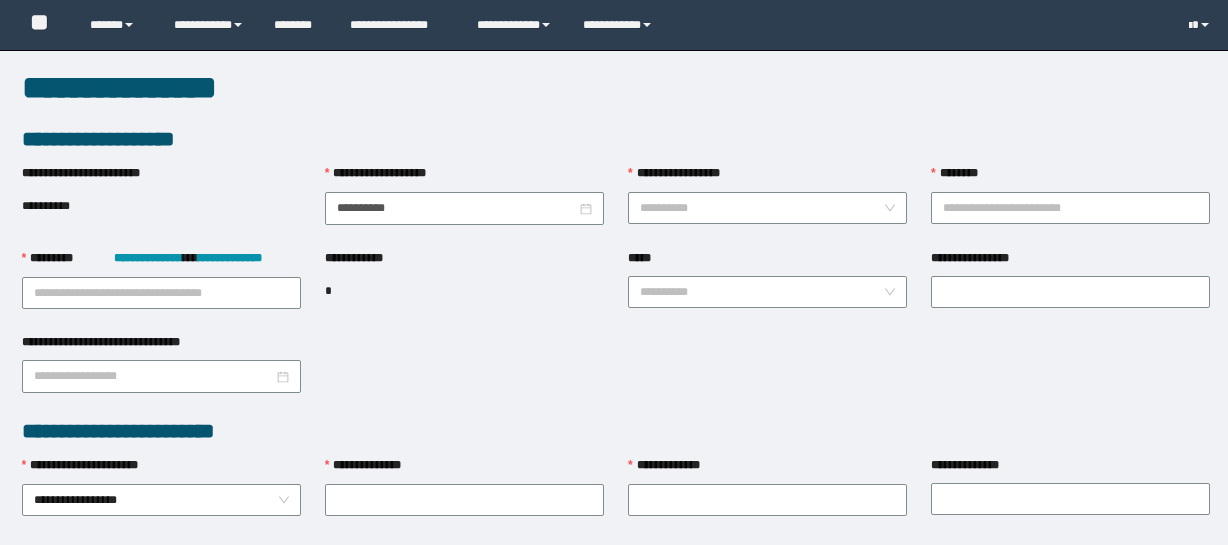 scroll, scrollTop: 0, scrollLeft: 0, axis: both 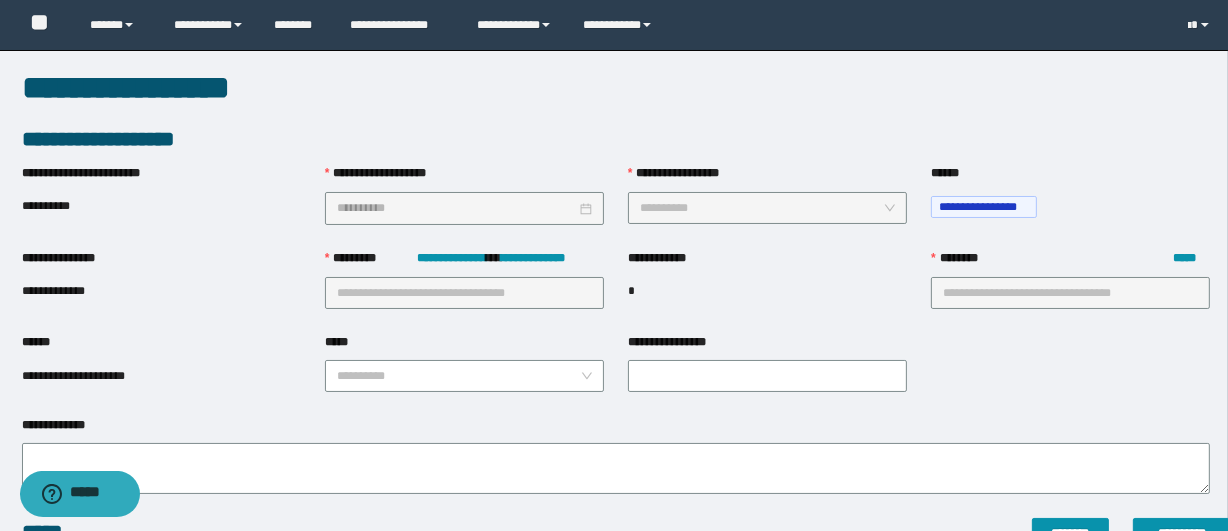 type on "**********" 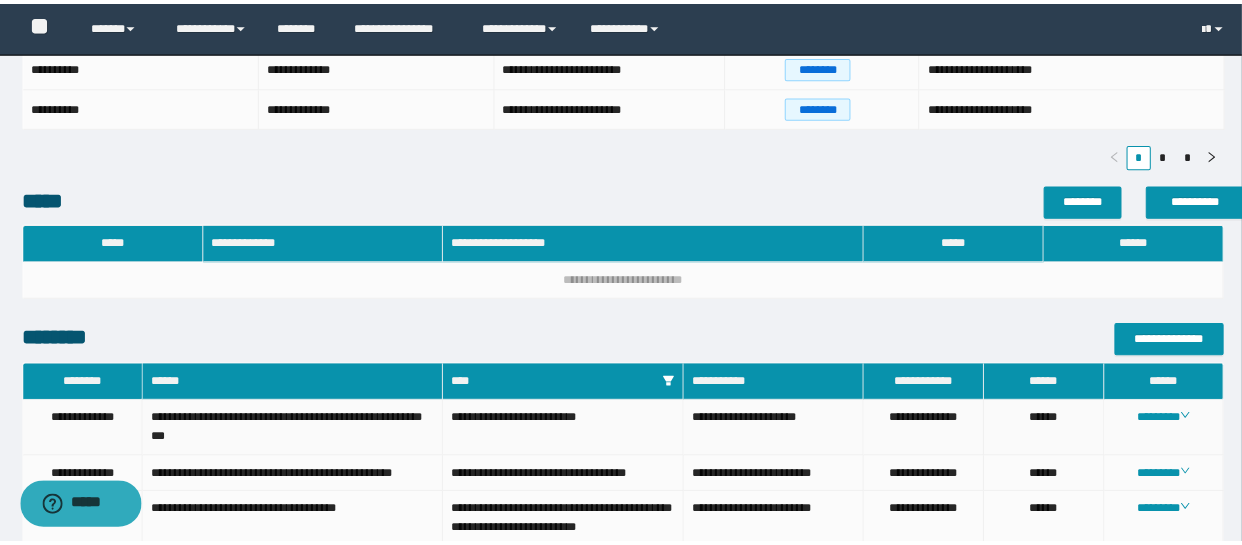 scroll, scrollTop: 818, scrollLeft: 0, axis: vertical 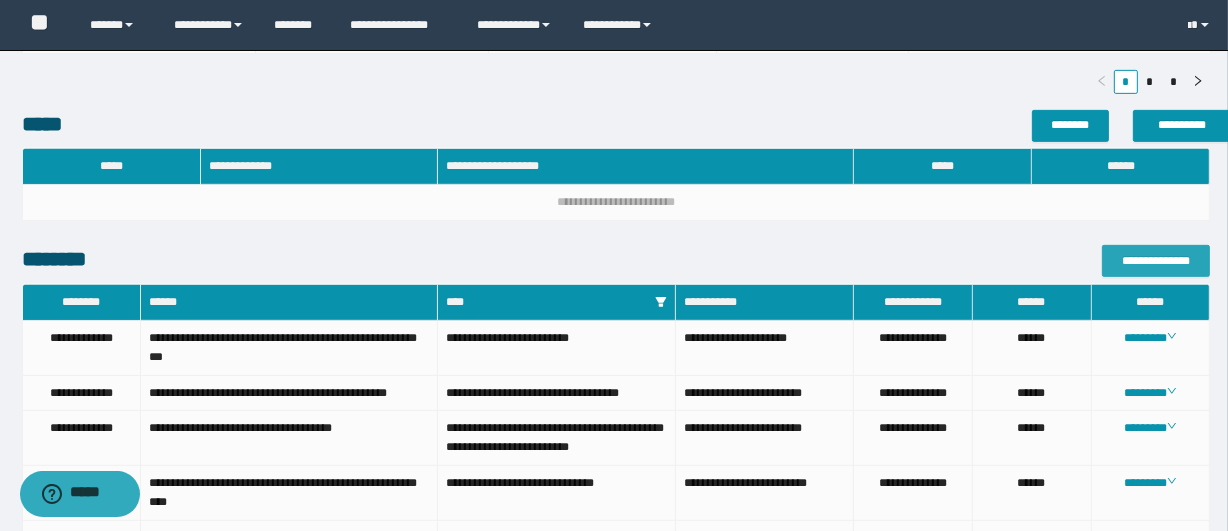 click on "**********" at bounding box center (1156, 261) 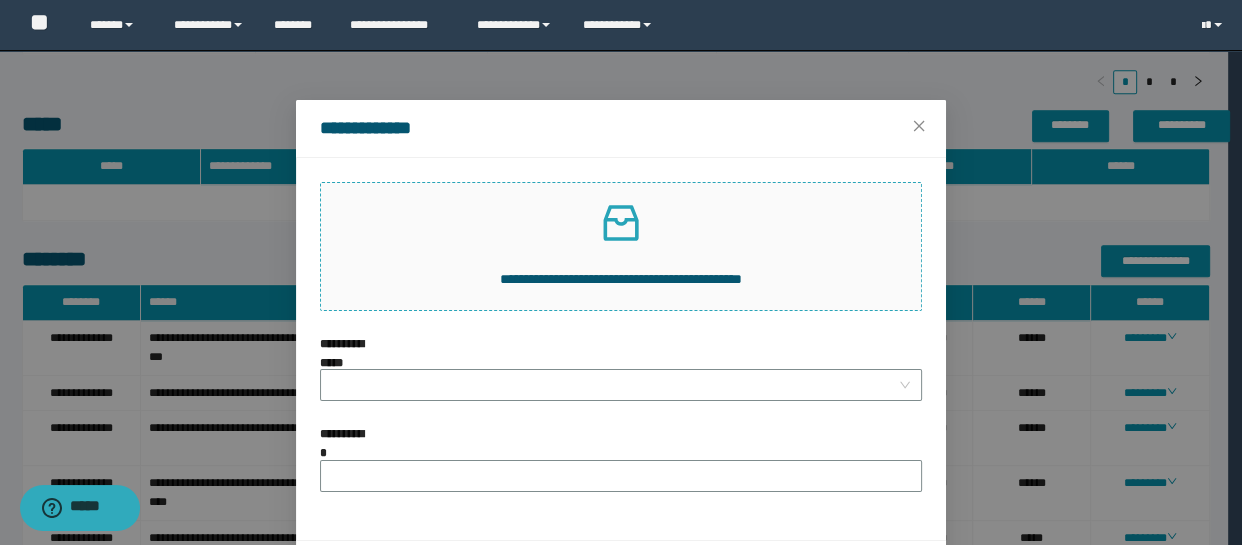 click on "**********" at bounding box center (621, 246) 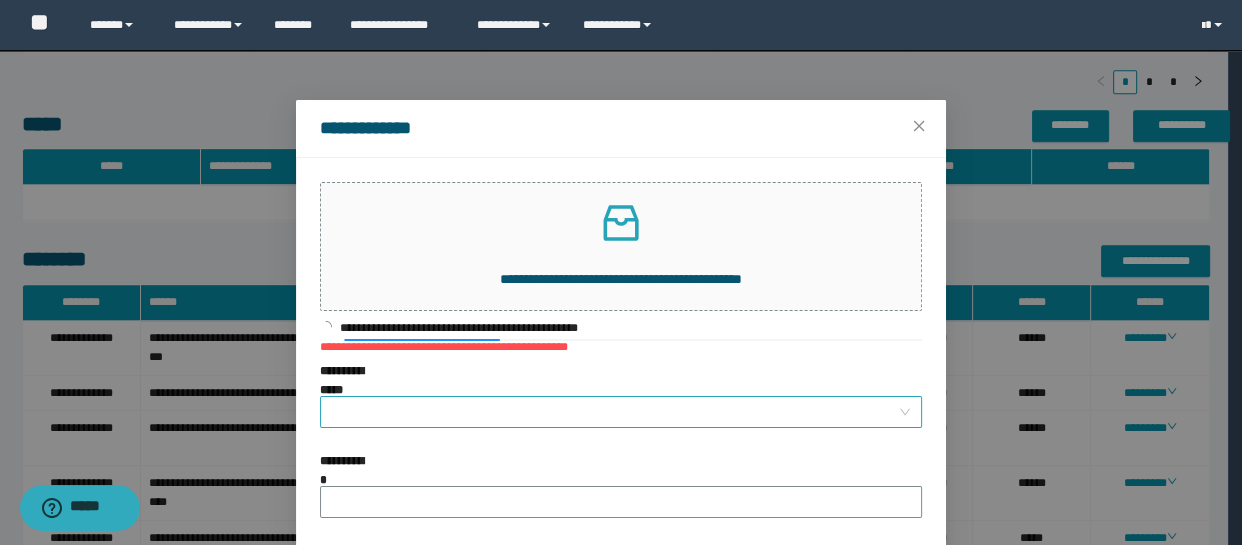 click on "**********" at bounding box center (615, 412) 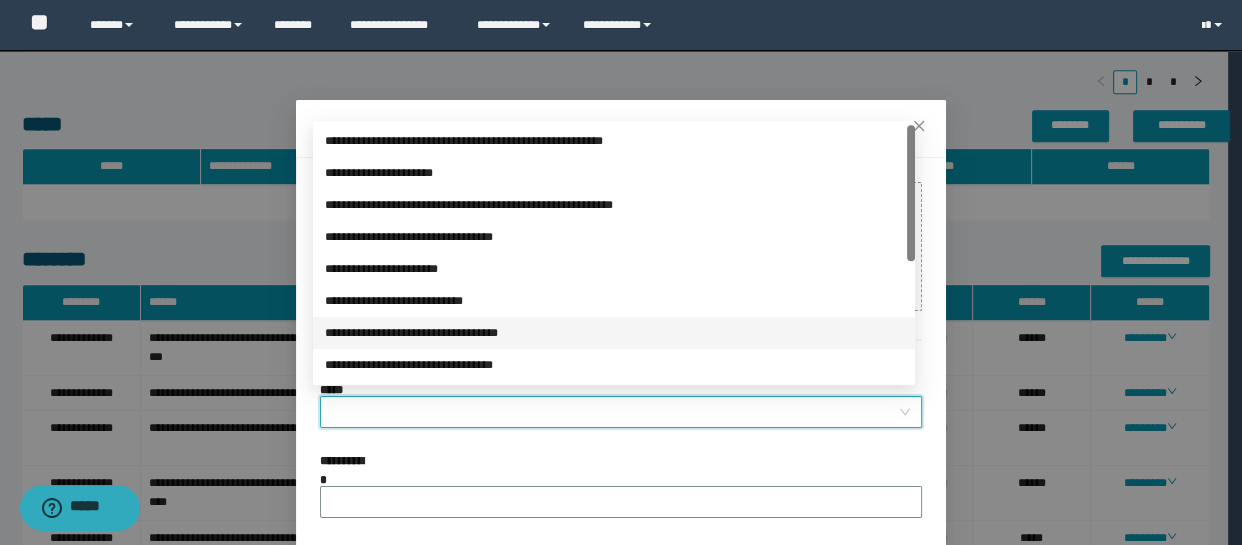 scroll, scrollTop: 223, scrollLeft: 0, axis: vertical 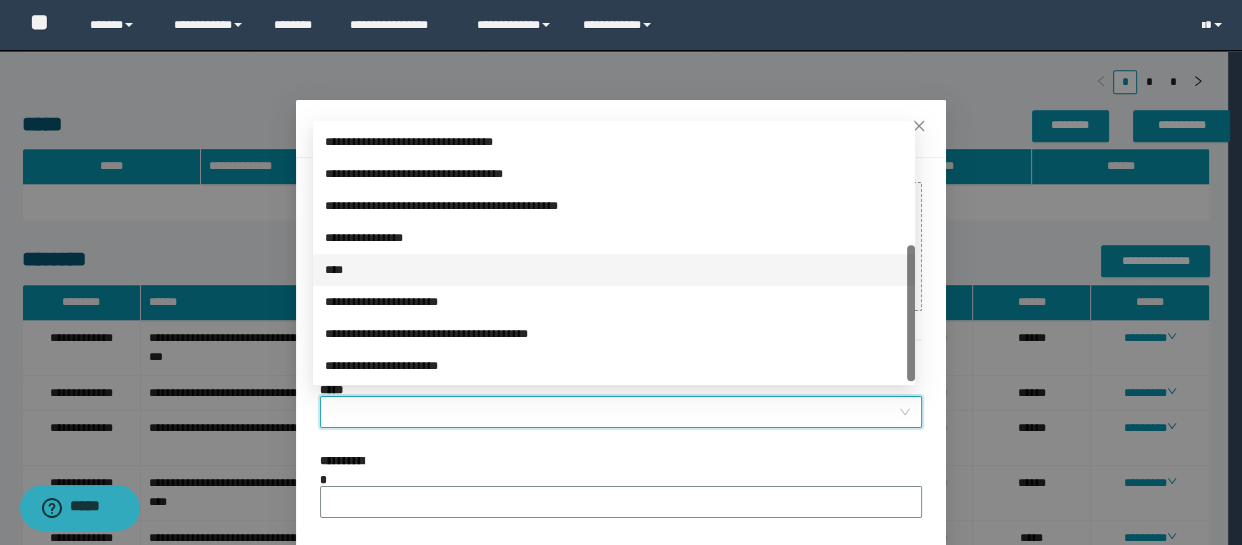 click on "****" at bounding box center [614, 270] 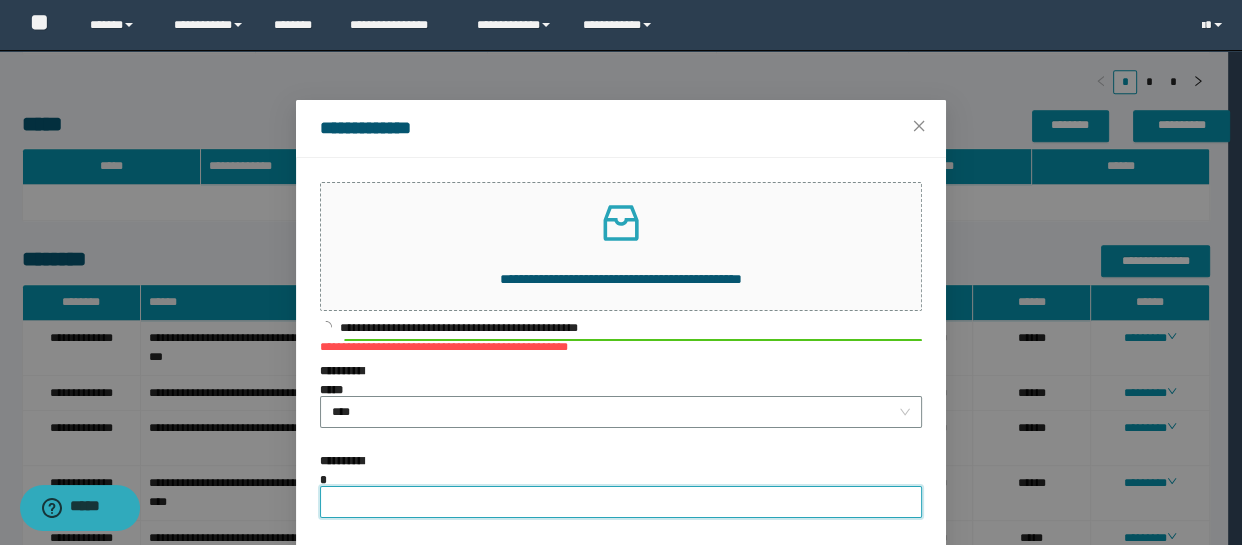 click on "**********" at bounding box center [621, 502] 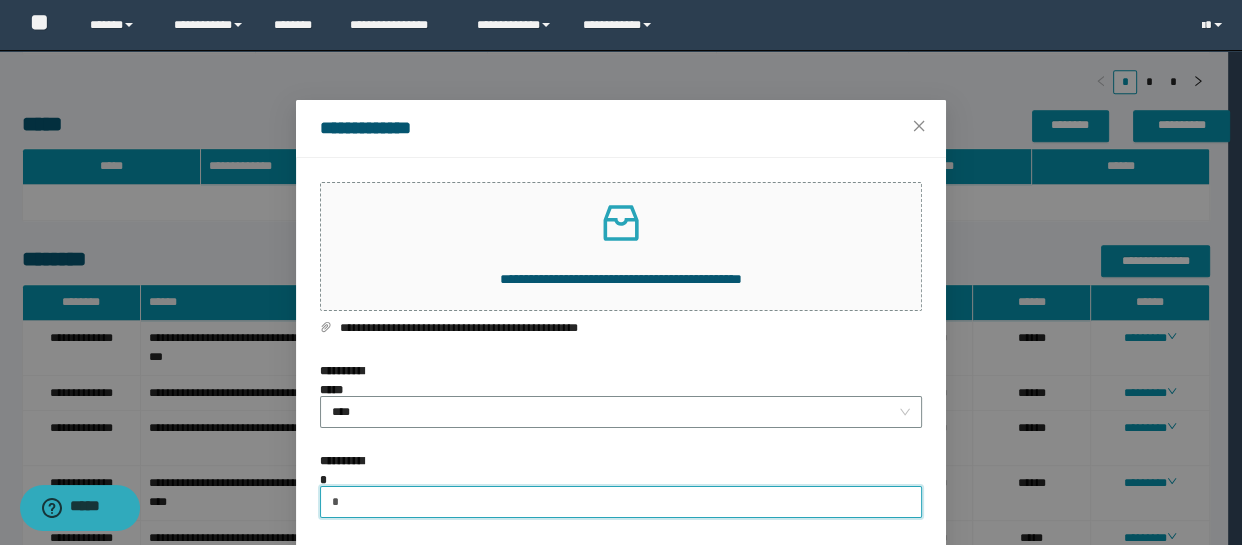 type on "**********" 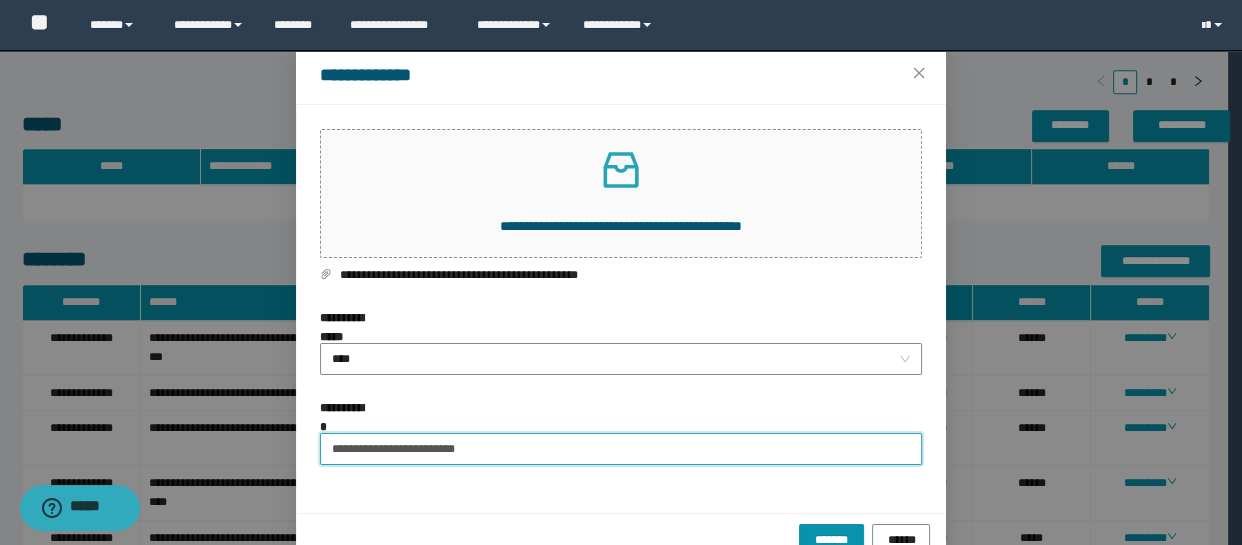scroll, scrollTop: 82, scrollLeft: 0, axis: vertical 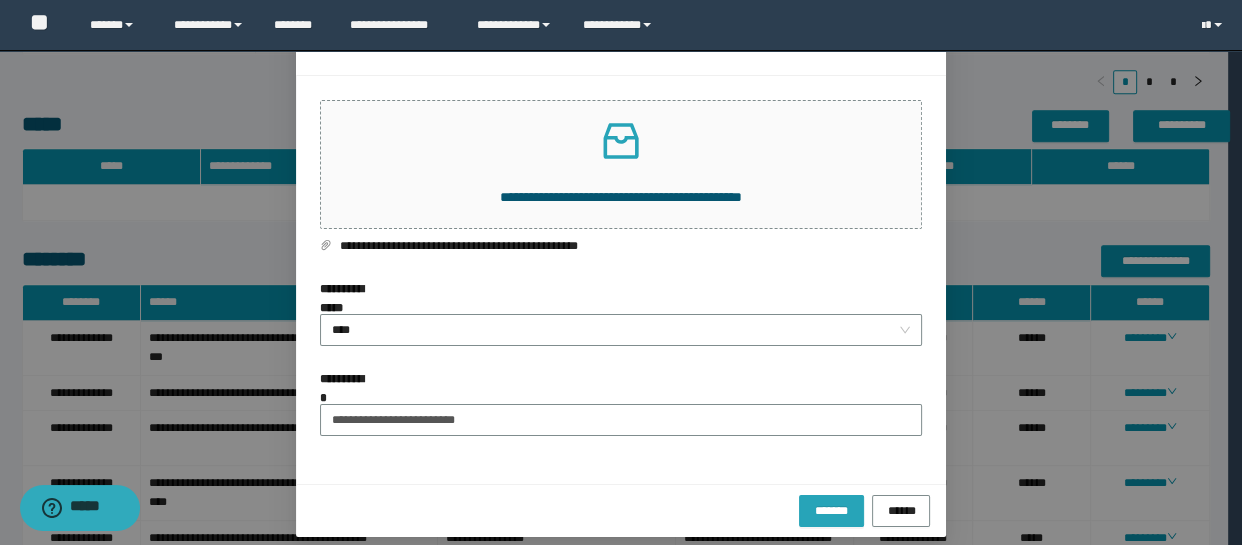 click on "*******" at bounding box center (832, 511) 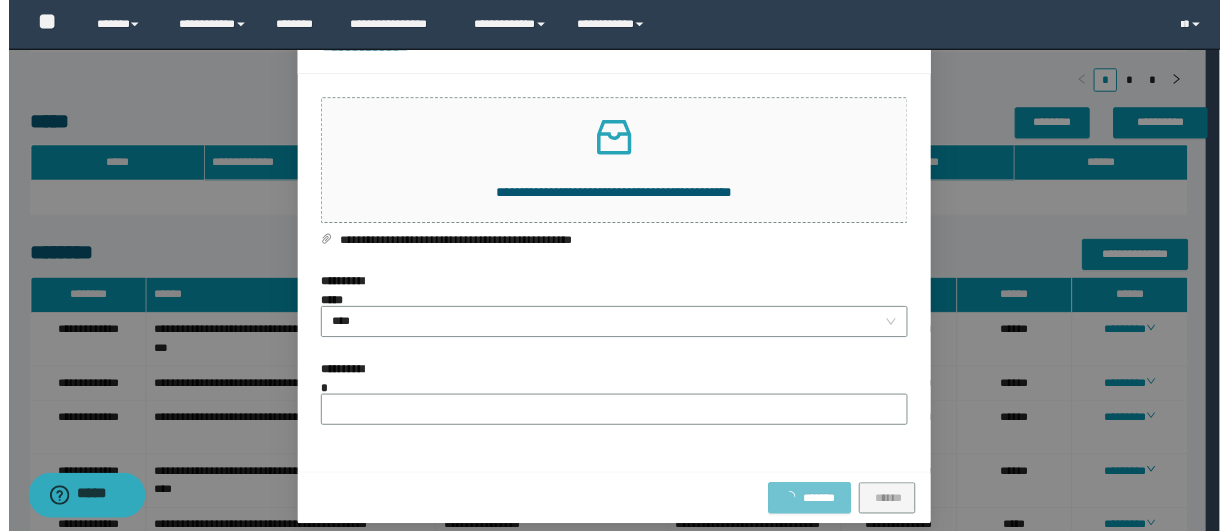 scroll, scrollTop: 0, scrollLeft: 0, axis: both 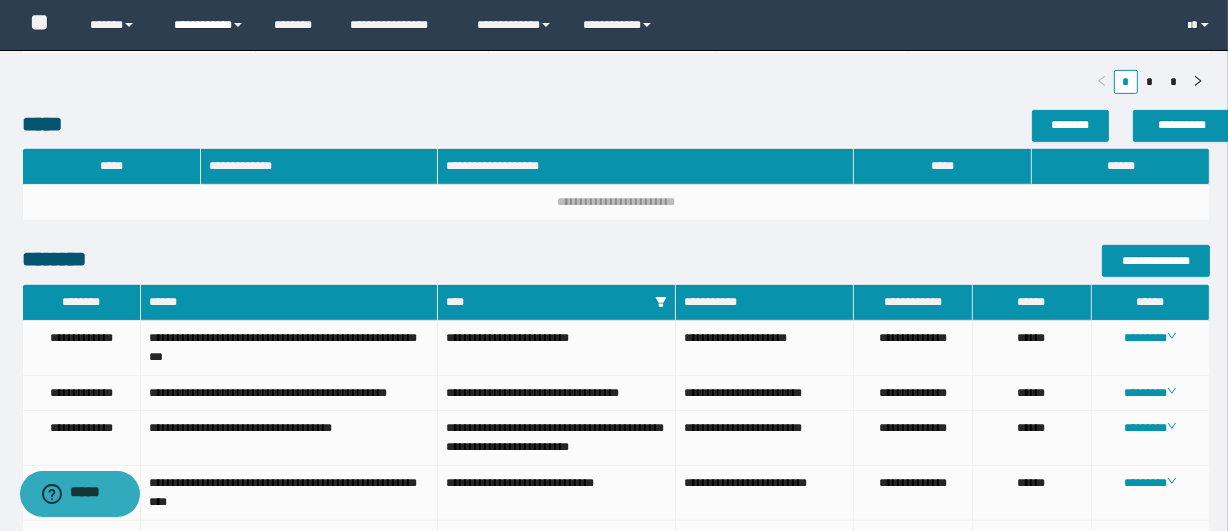 click on "**********" at bounding box center [209, 25] 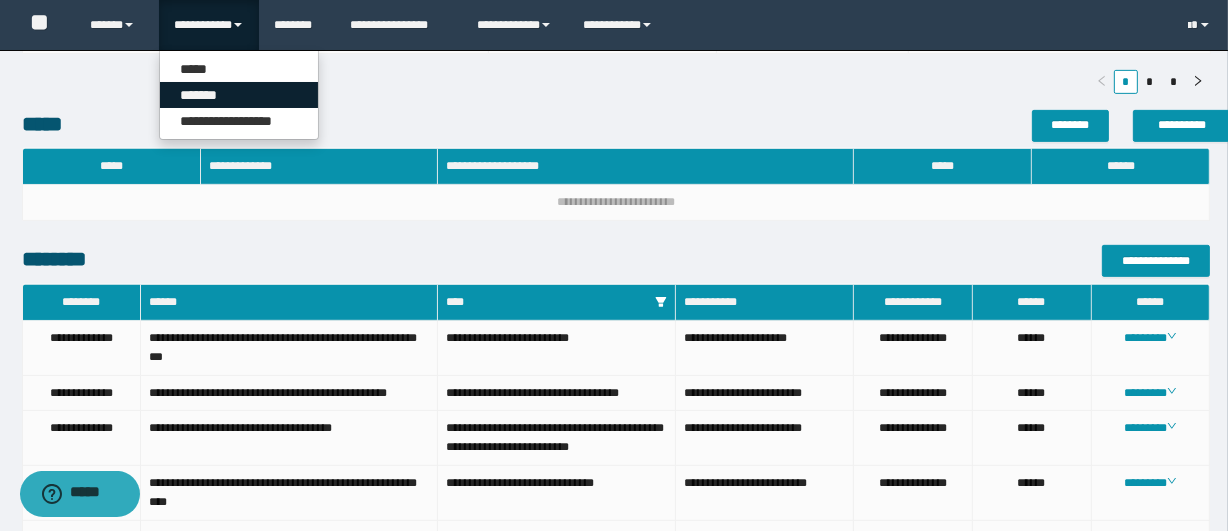 click on "*******" at bounding box center [239, 95] 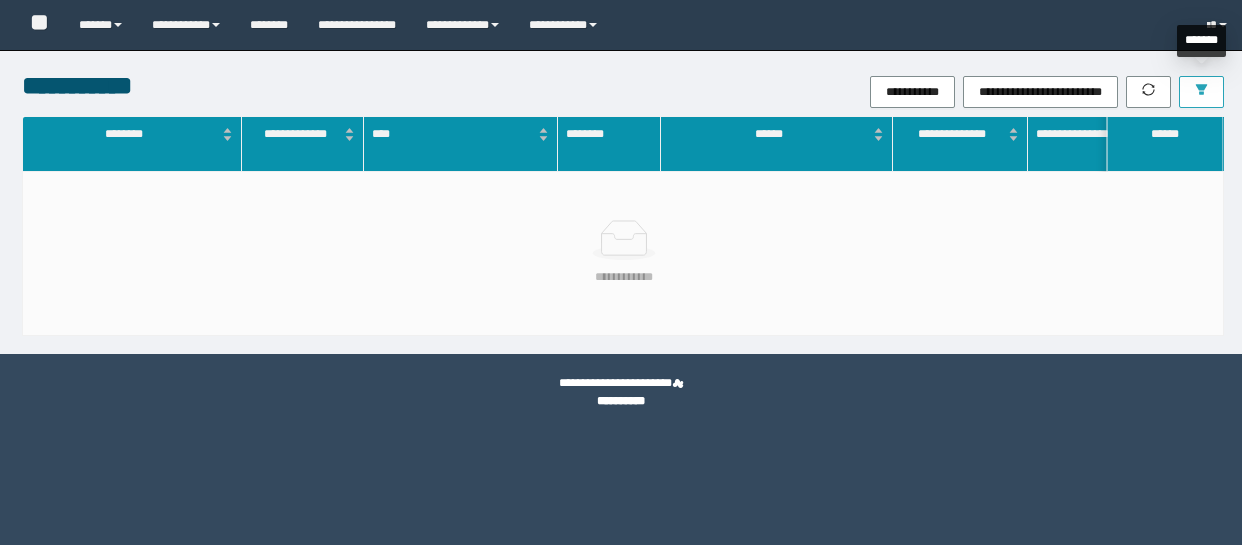 click 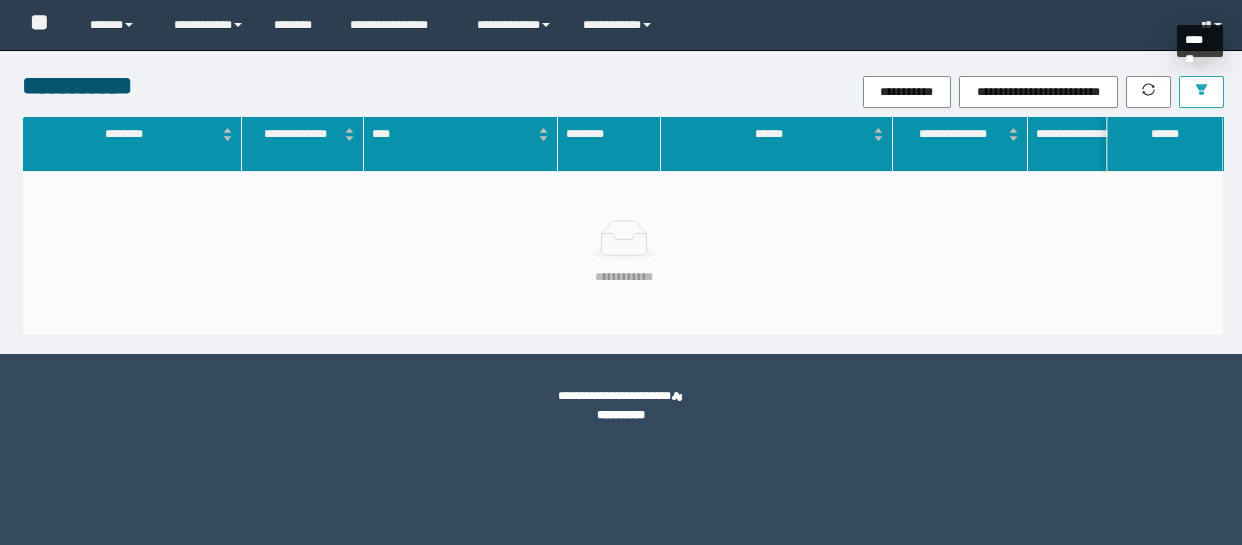 scroll, scrollTop: 0, scrollLeft: 0, axis: both 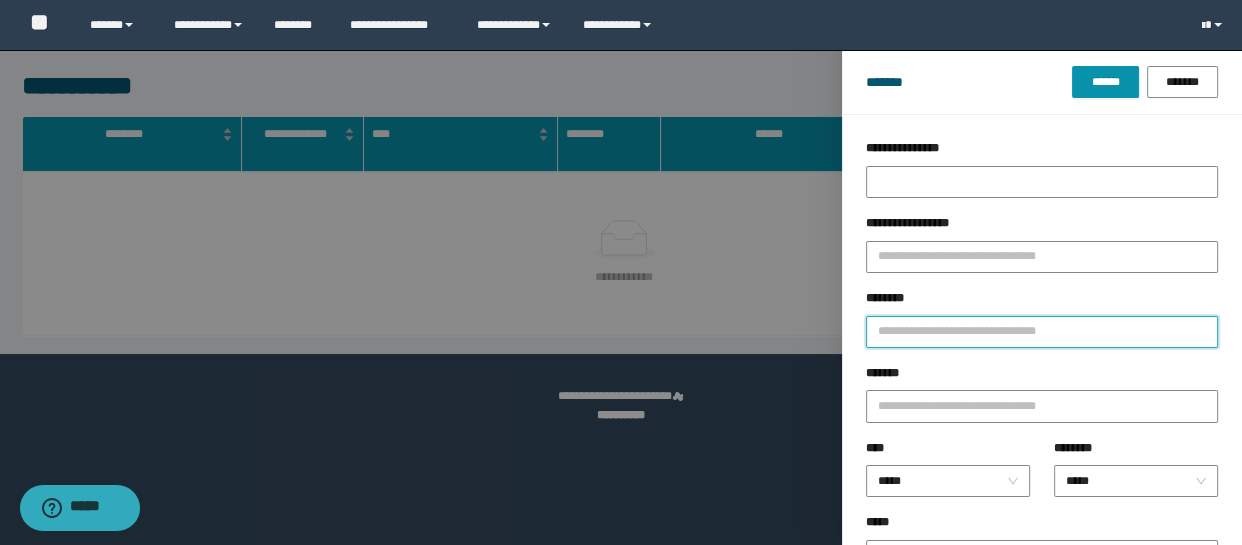 click on "********" at bounding box center (1042, 332) 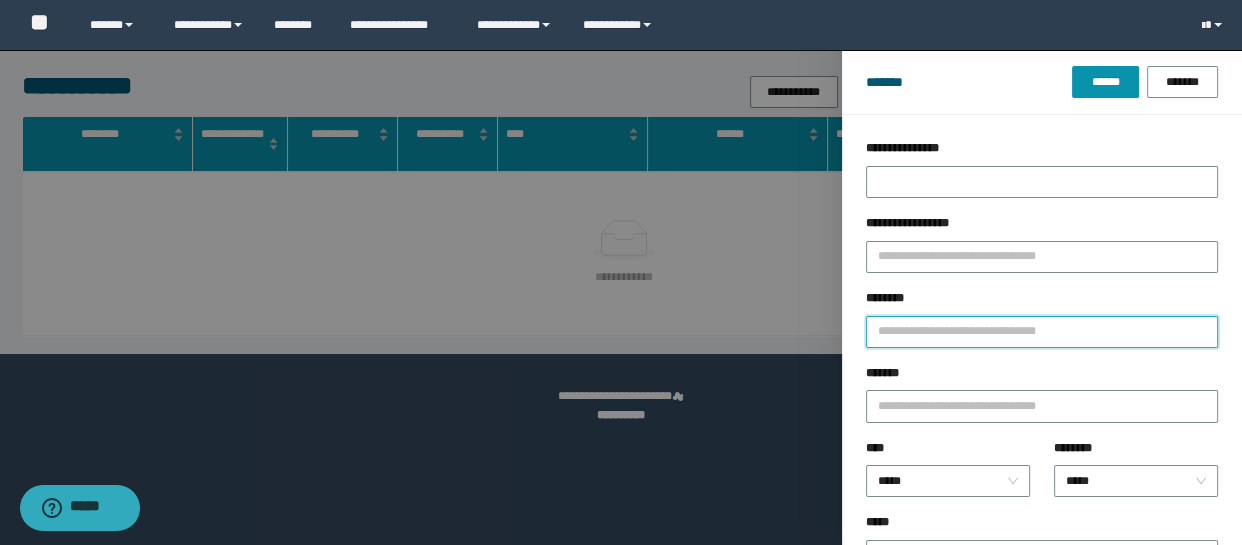 paste on "********" 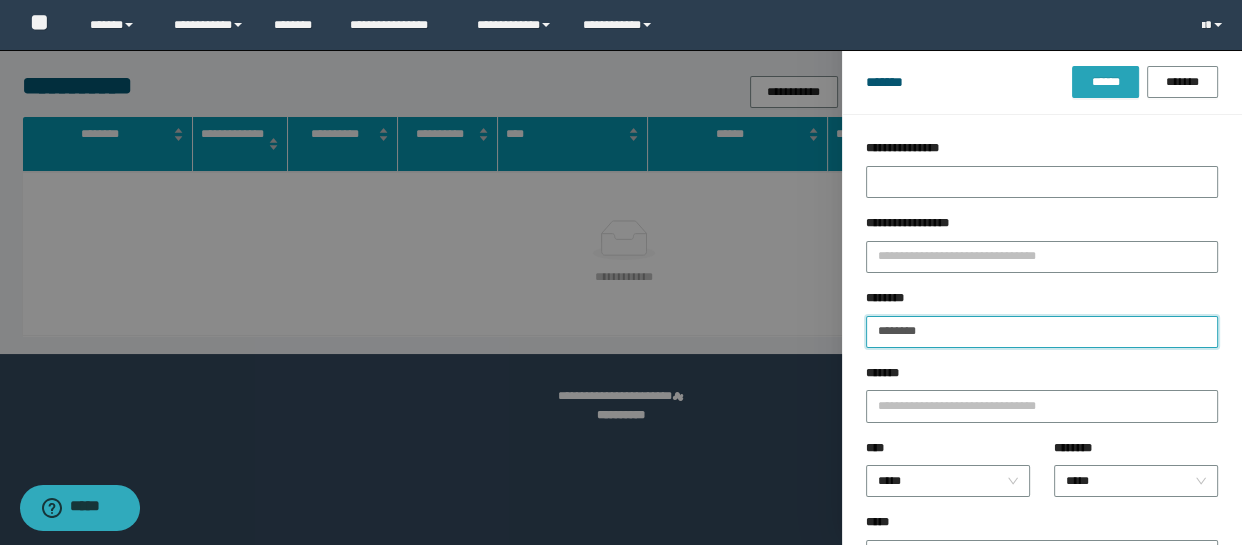 type on "********" 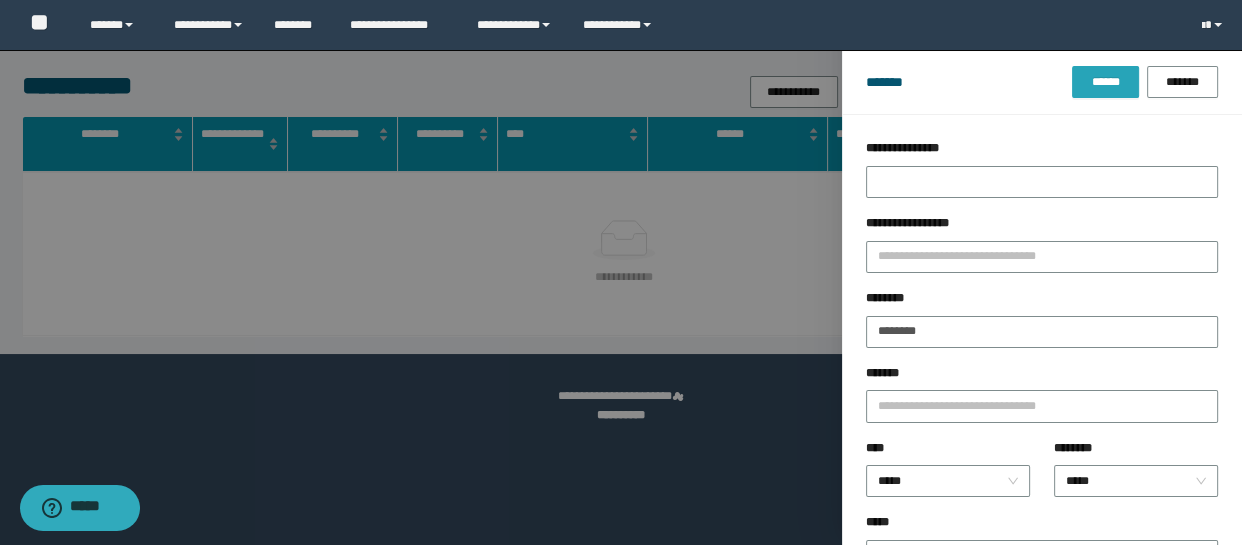 click on "******" at bounding box center (1105, 82) 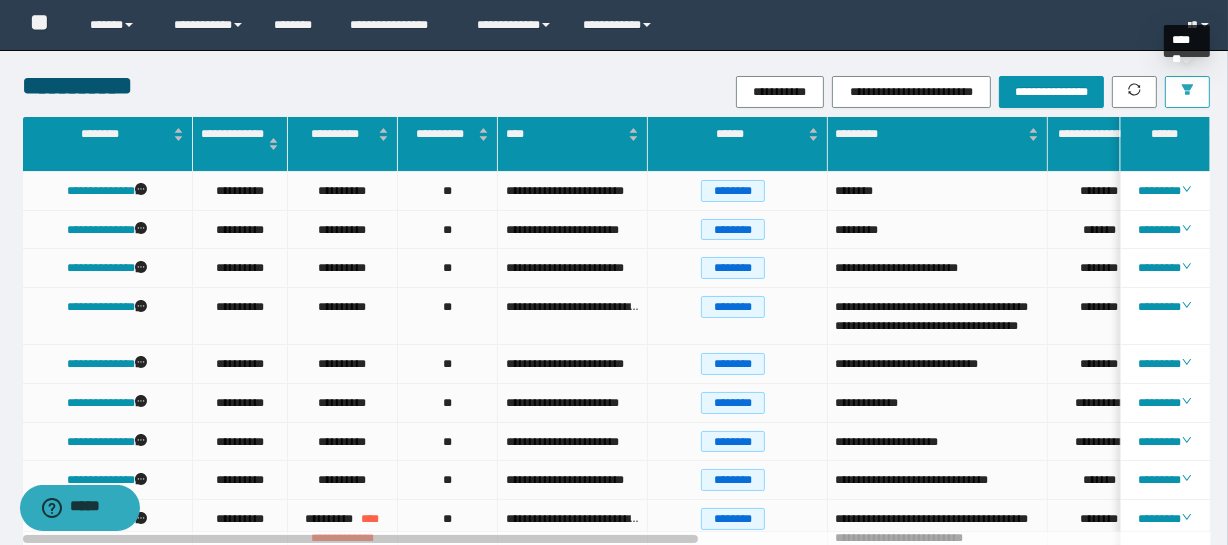 click at bounding box center (1187, 92) 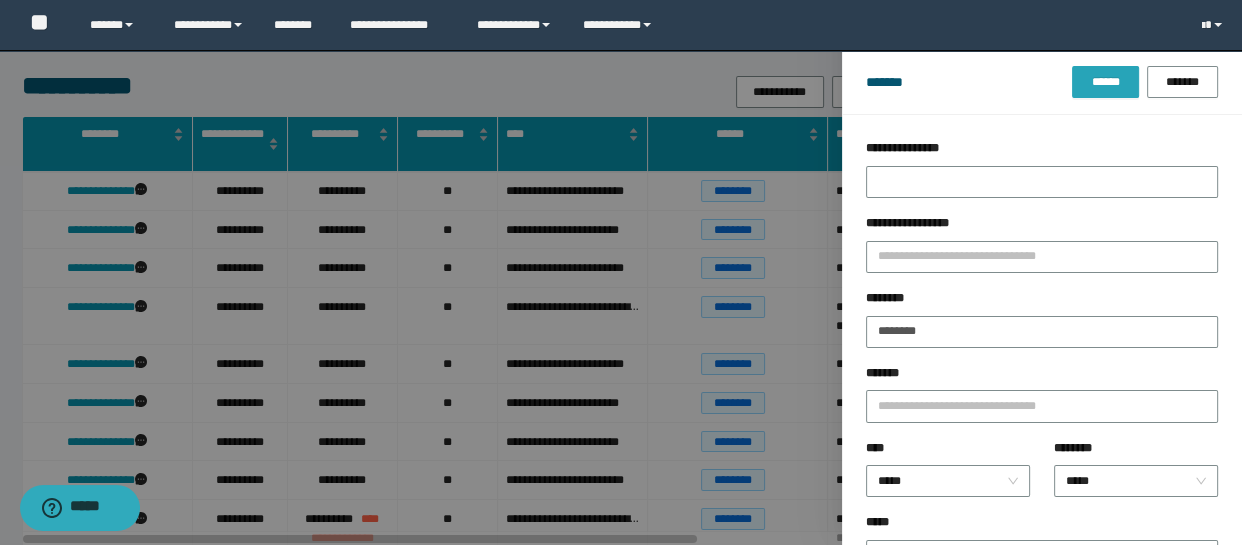 click on "******" at bounding box center (1105, 82) 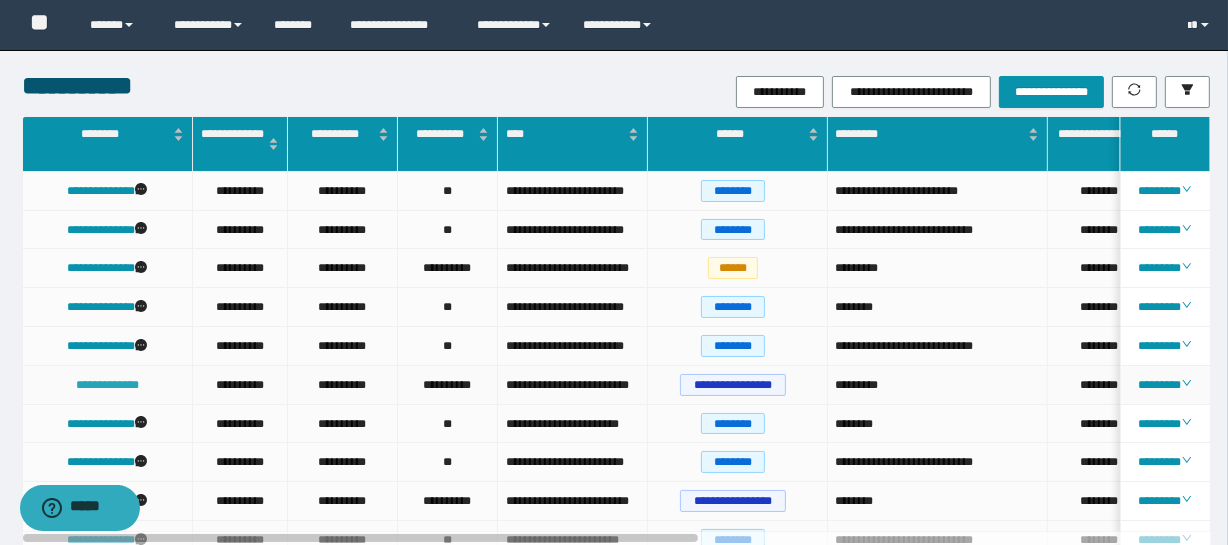 click on "**********" at bounding box center (107, 385) 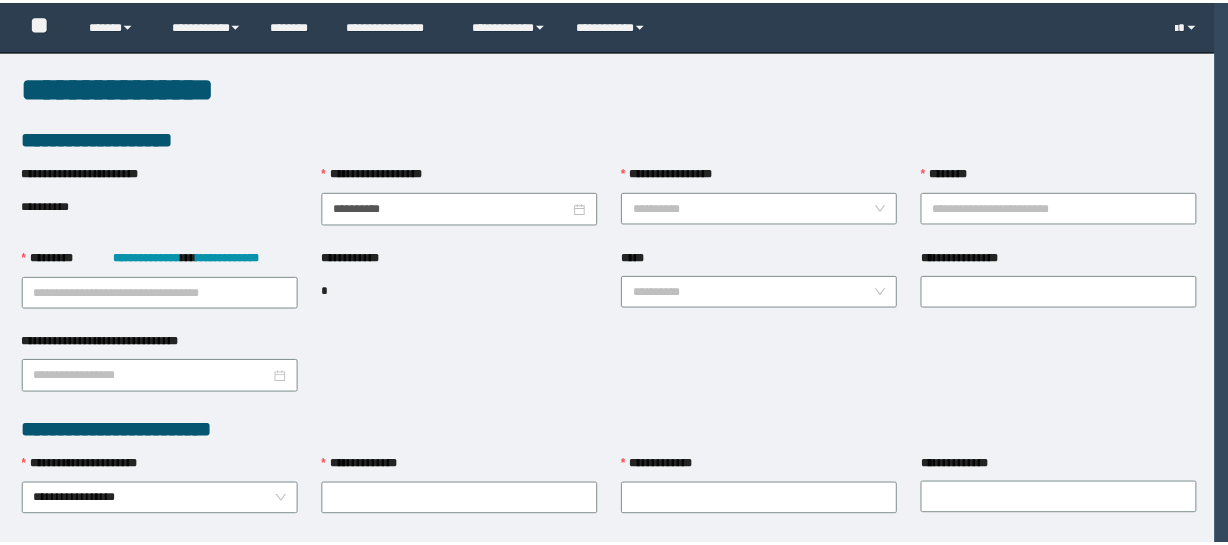 scroll, scrollTop: 0, scrollLeft: 0, axis: both 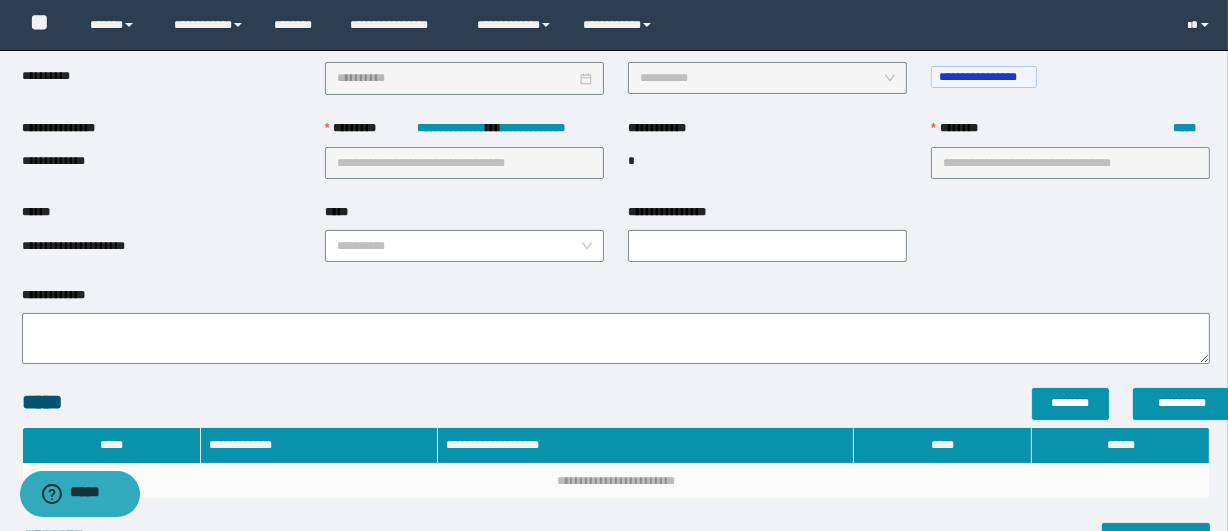 type on "**********" 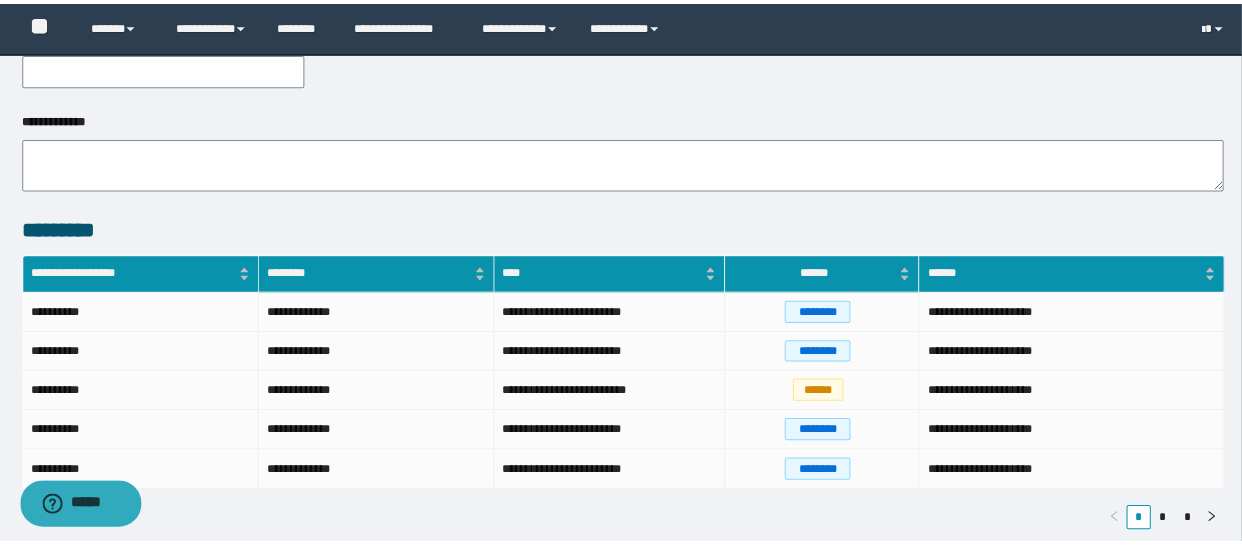scroll, scrollTop: 652, scrollLeft: 0, axis: vertical 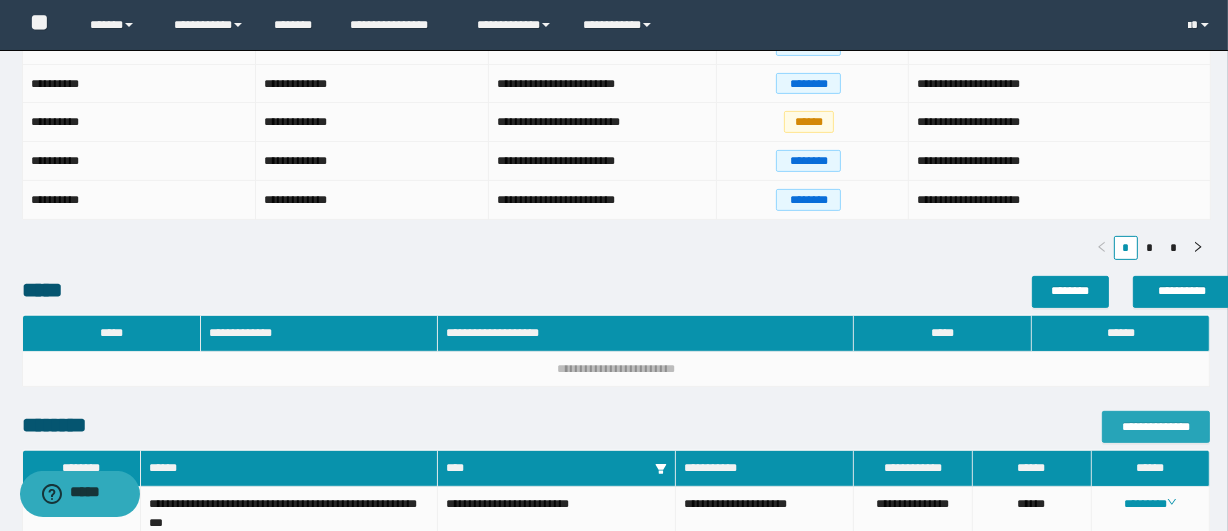 click on "**********" at bounding box center (1156, 427) 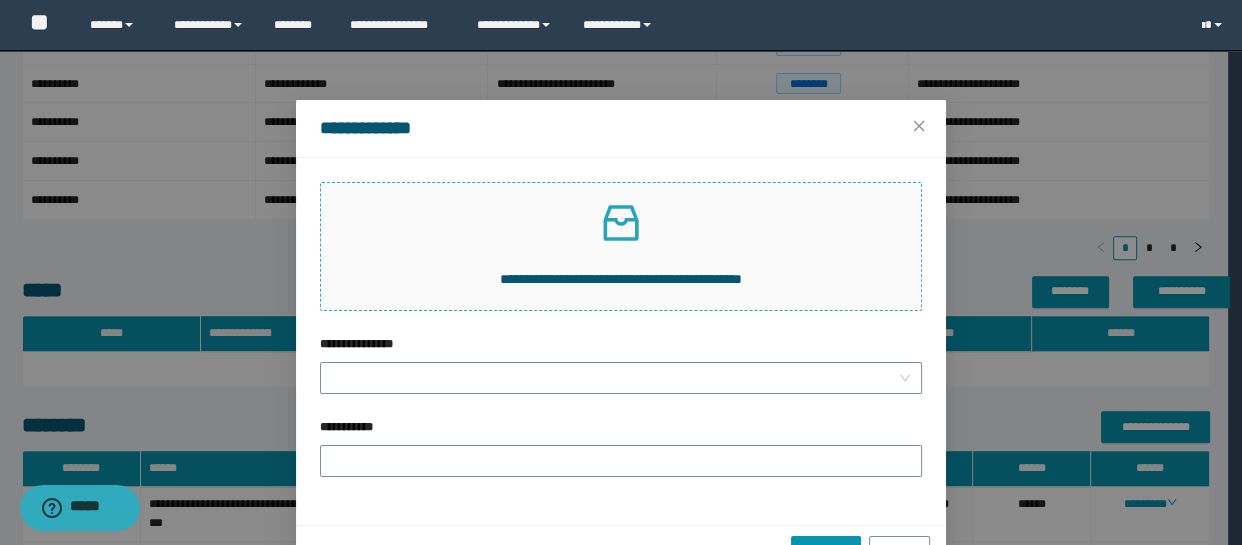 click on "**********" at bounding box center (621, 279) 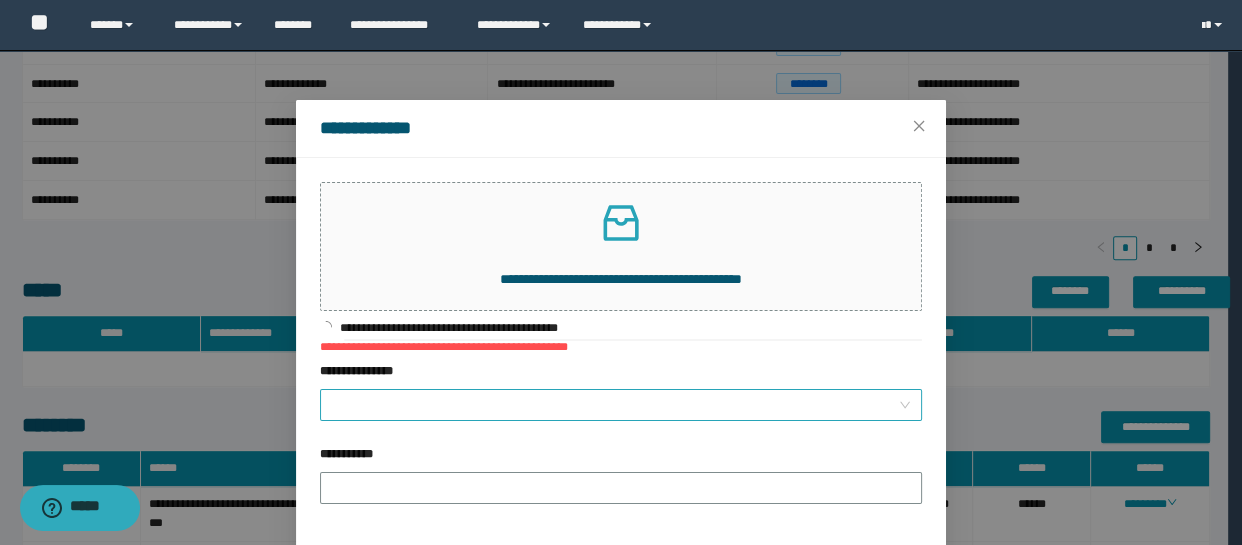 click on "**********" at bounding box center [615, 405] 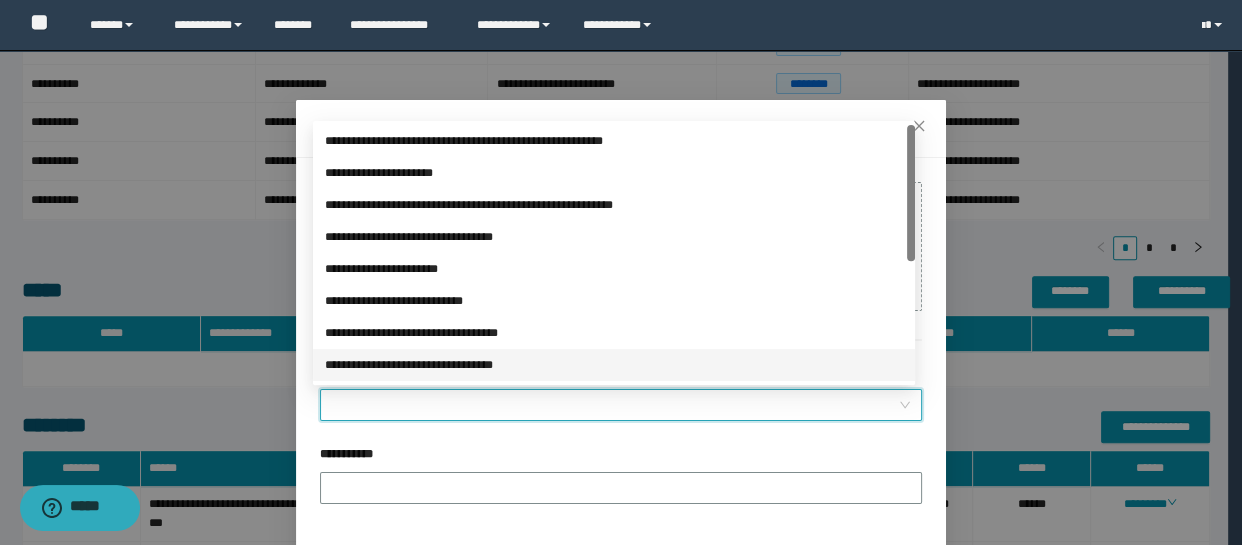 scroll, scrollTop: 181, scrollLeft: 0, axis: vertical 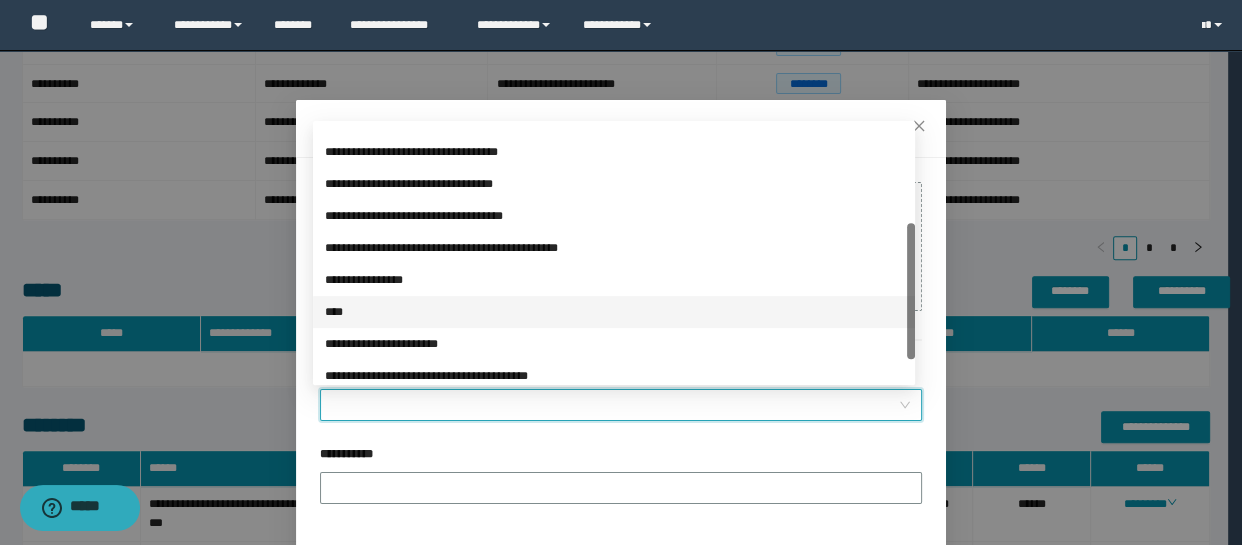 click on "****" at bounding box center [614, 312] 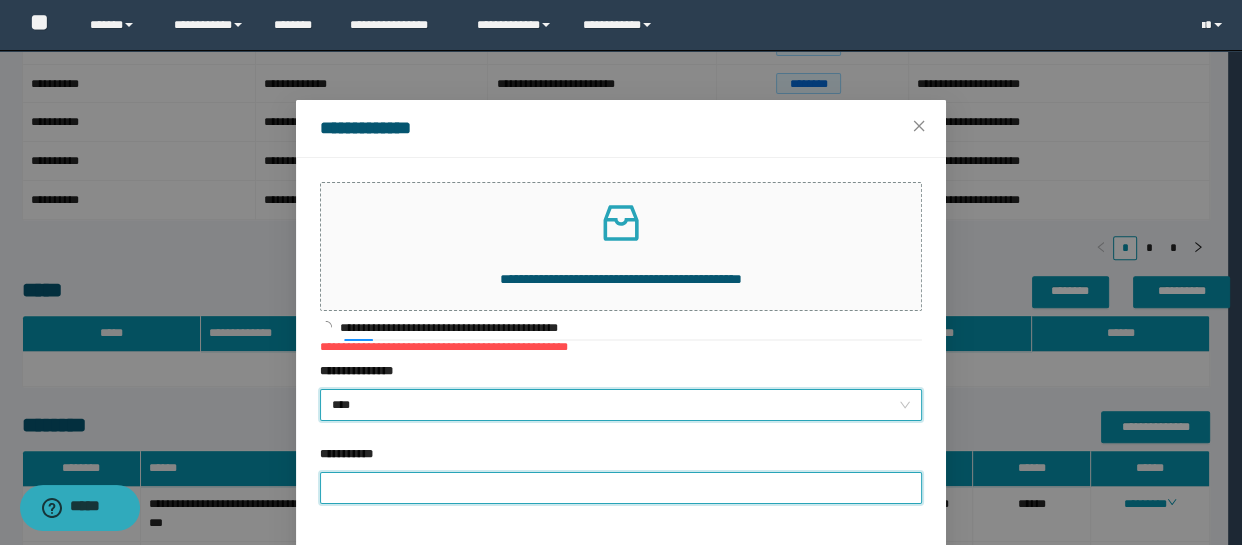 click on "**********" at bounding box center [621, 488] 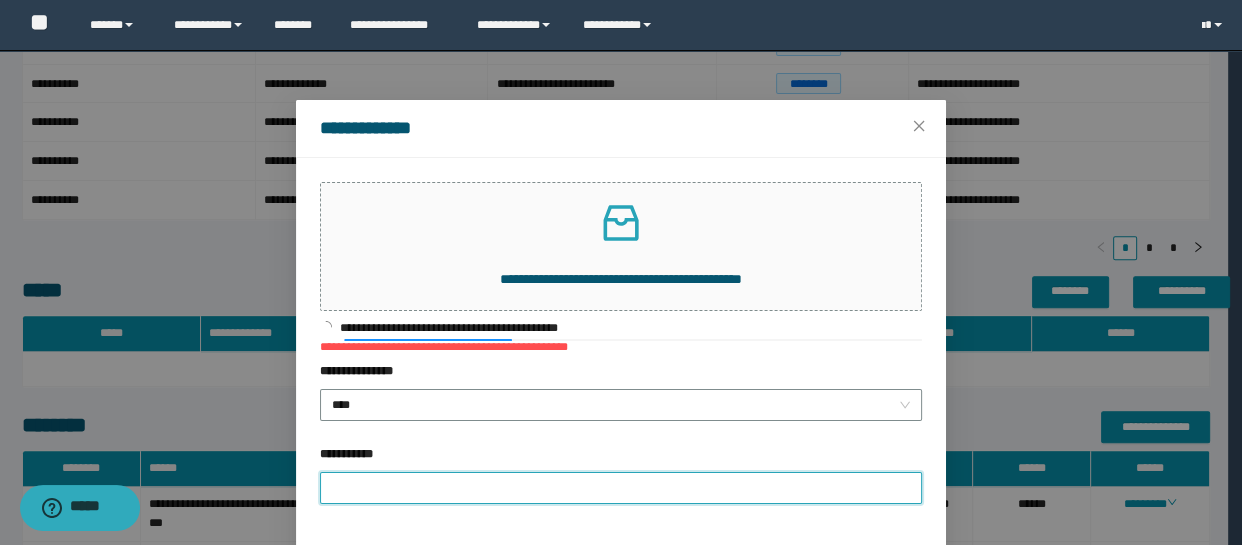 click on "**********" at bounding box center [621, 488] 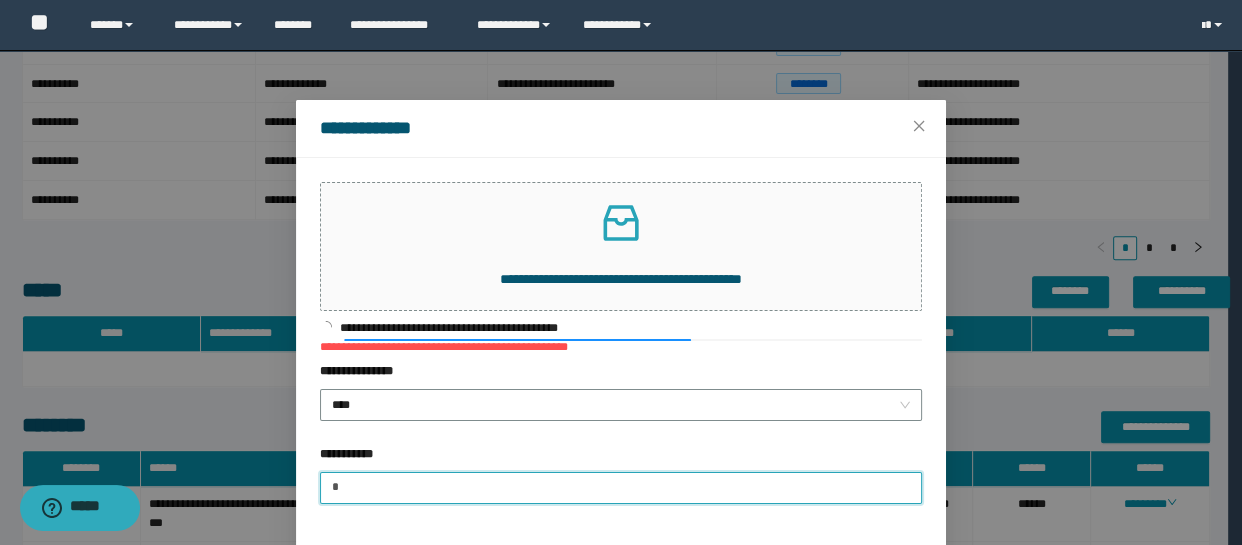 type on "**********" 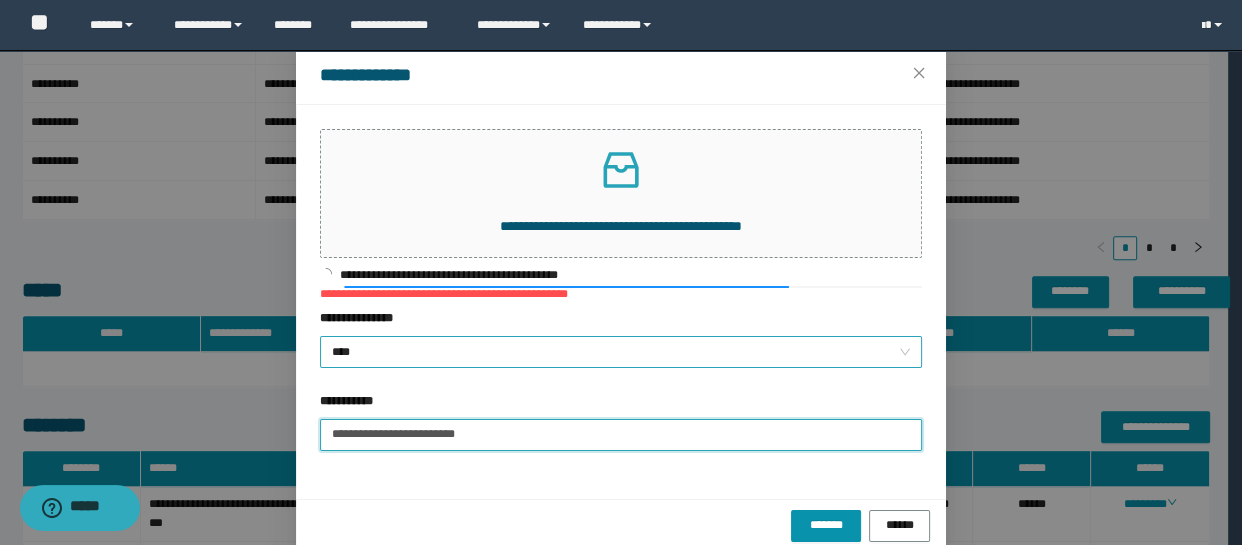 scroll, scrollTop: 82, scrollLeft: 0, axis: vertical 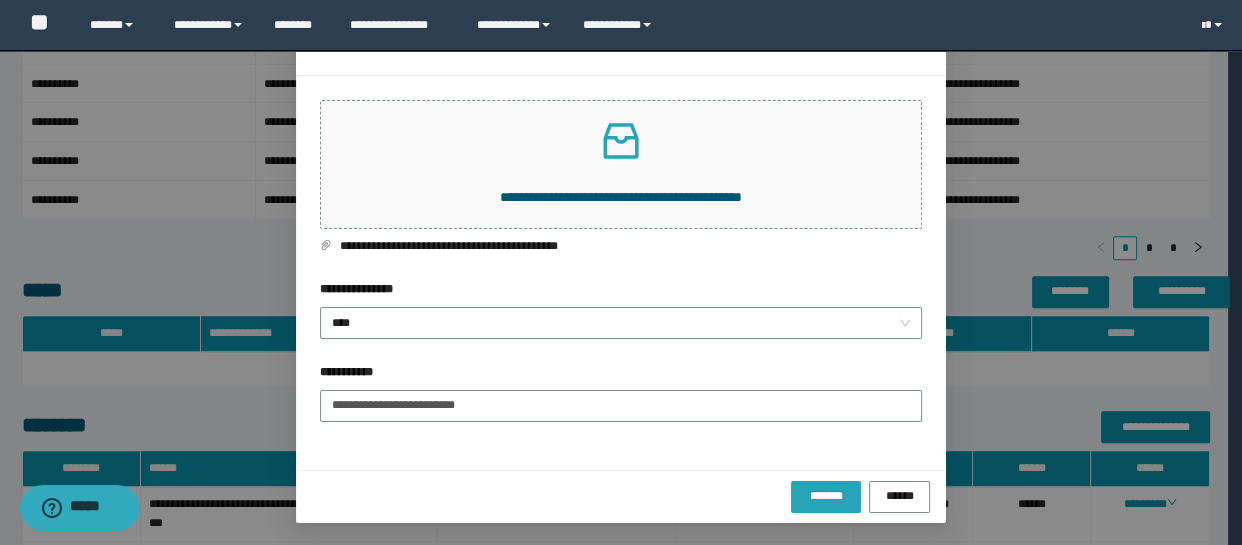 click on "*******" at bounding box center [826, 495] 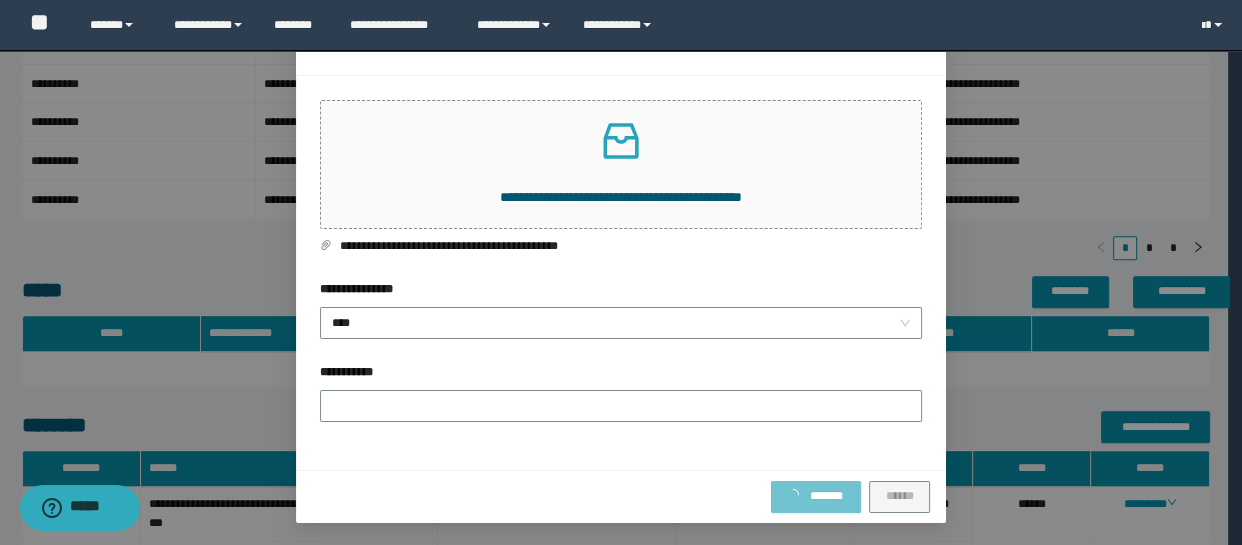 scroll, scrollTop: 14, scrollLeft: 0, axis: vertical 